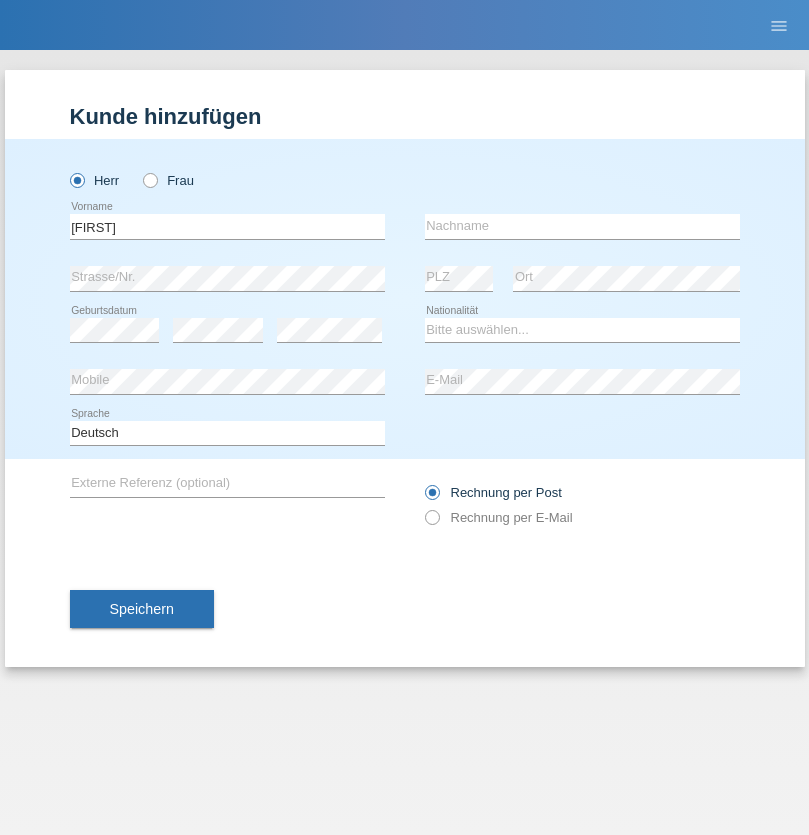 scroll, scrollTop: 0, scrollLeft: 0, axis: both 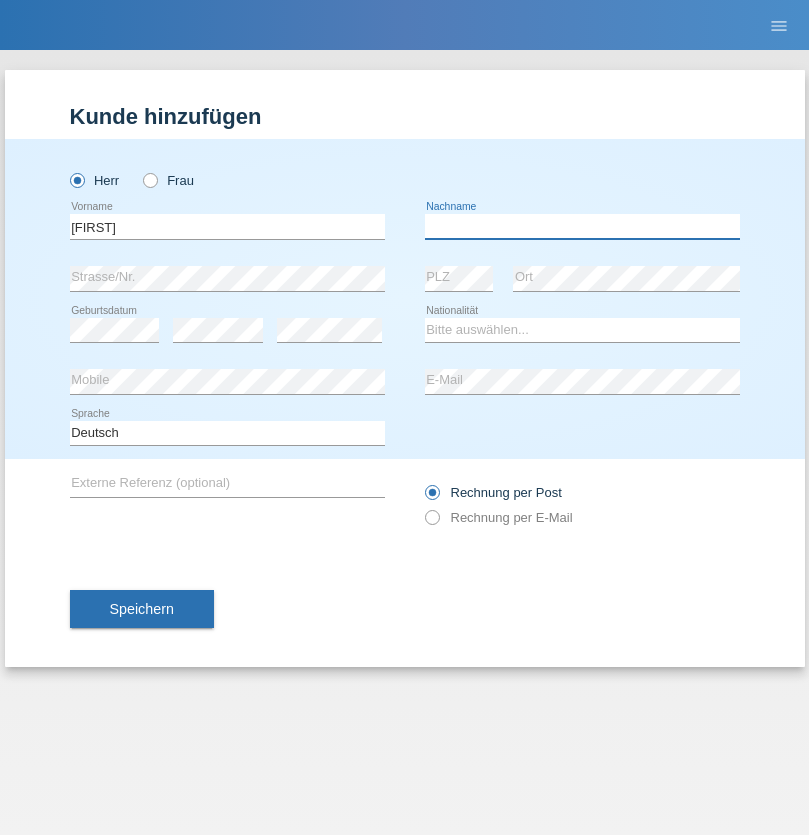 click at bounding box center (582, 226) 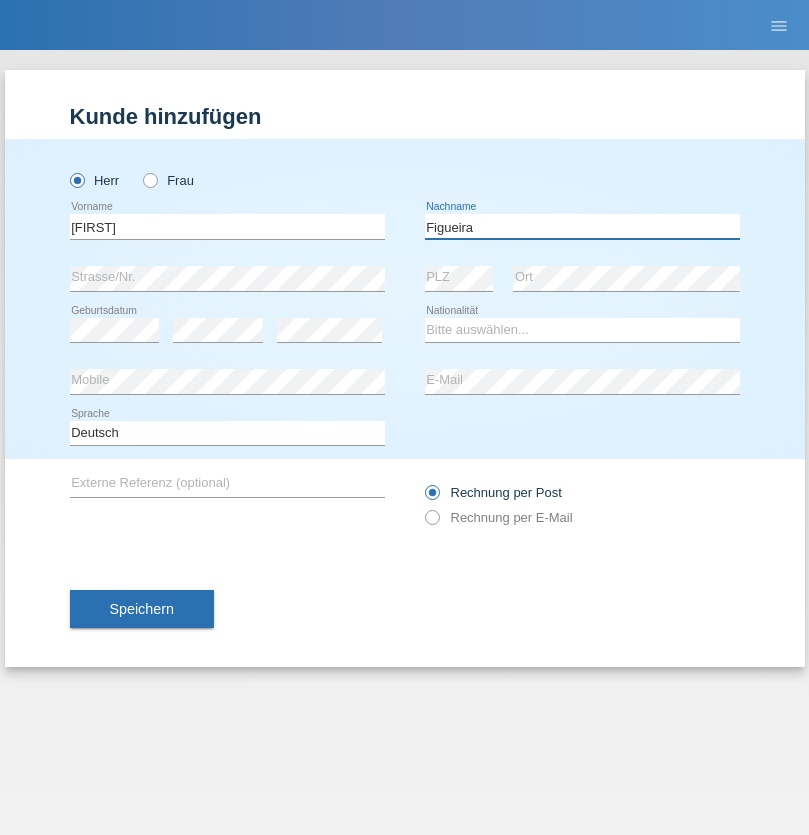 type on "Figueira" 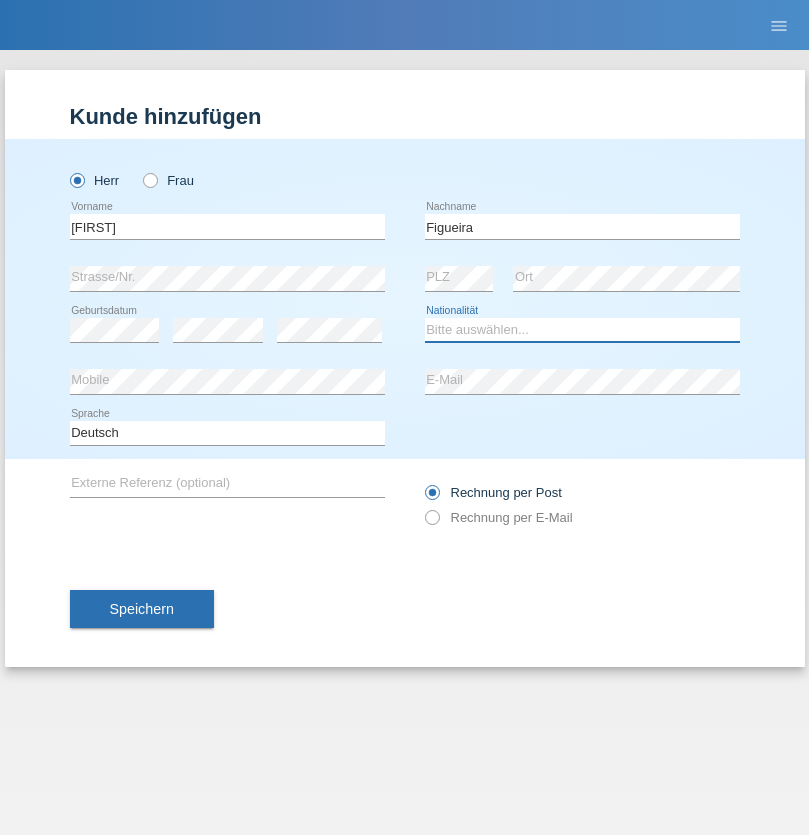 select on "PT" 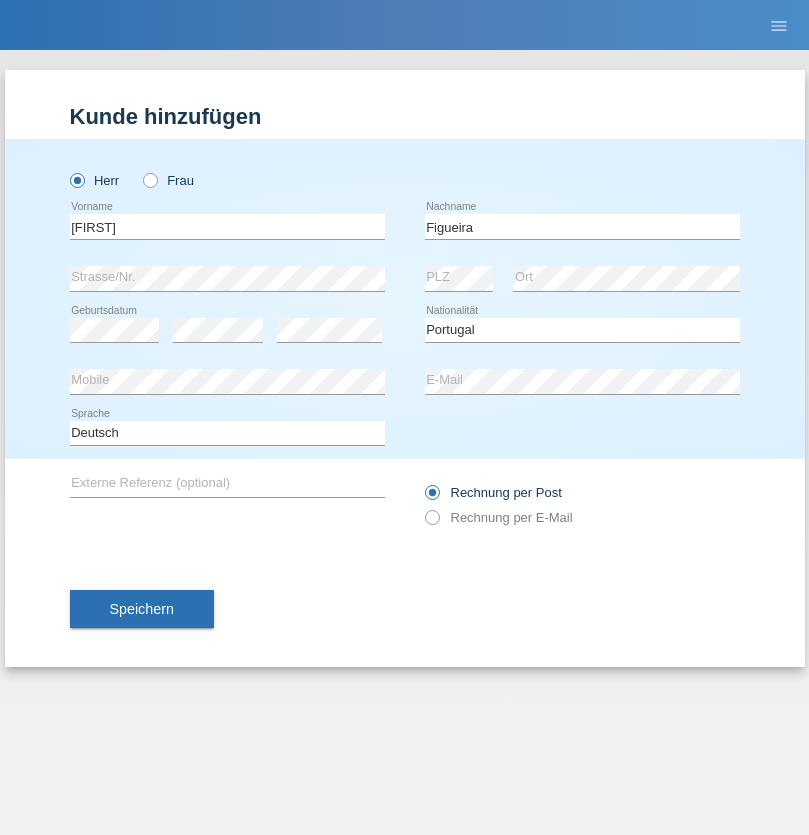 select on "C" 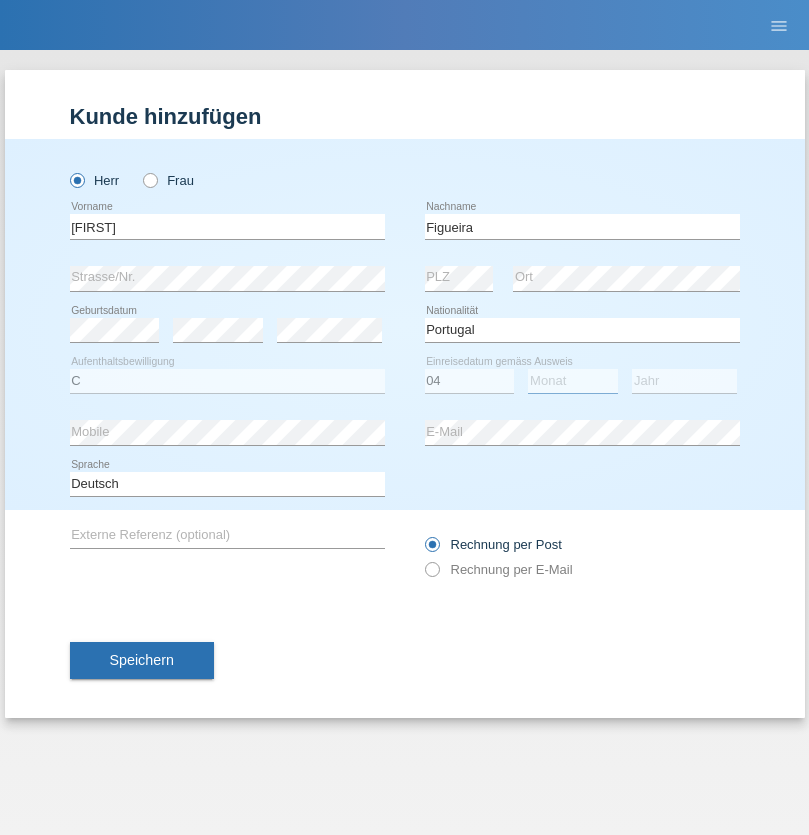 select on "02" 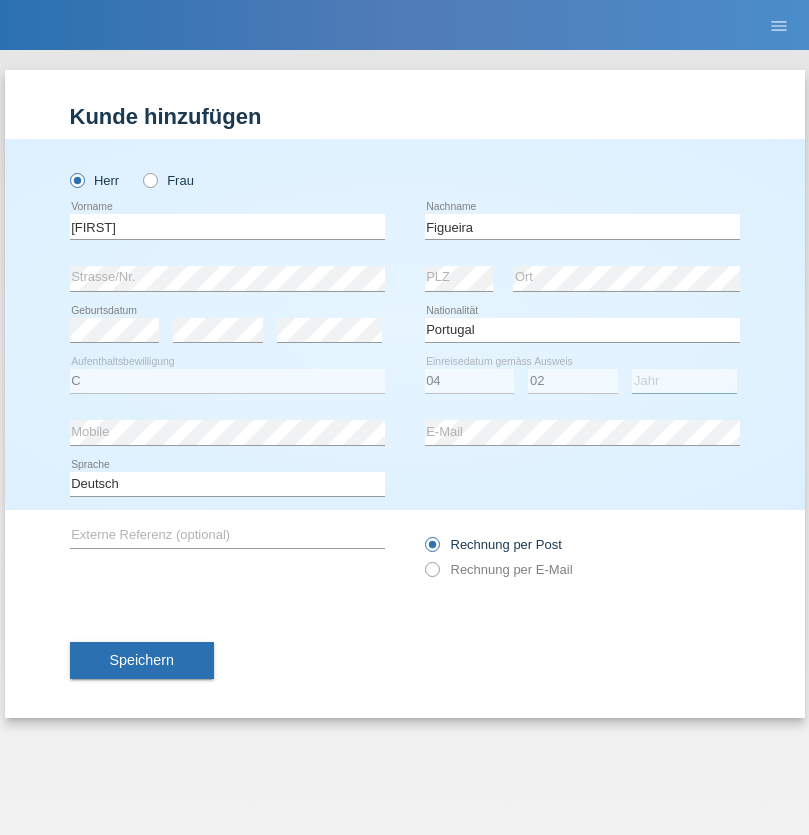 select on "2012" 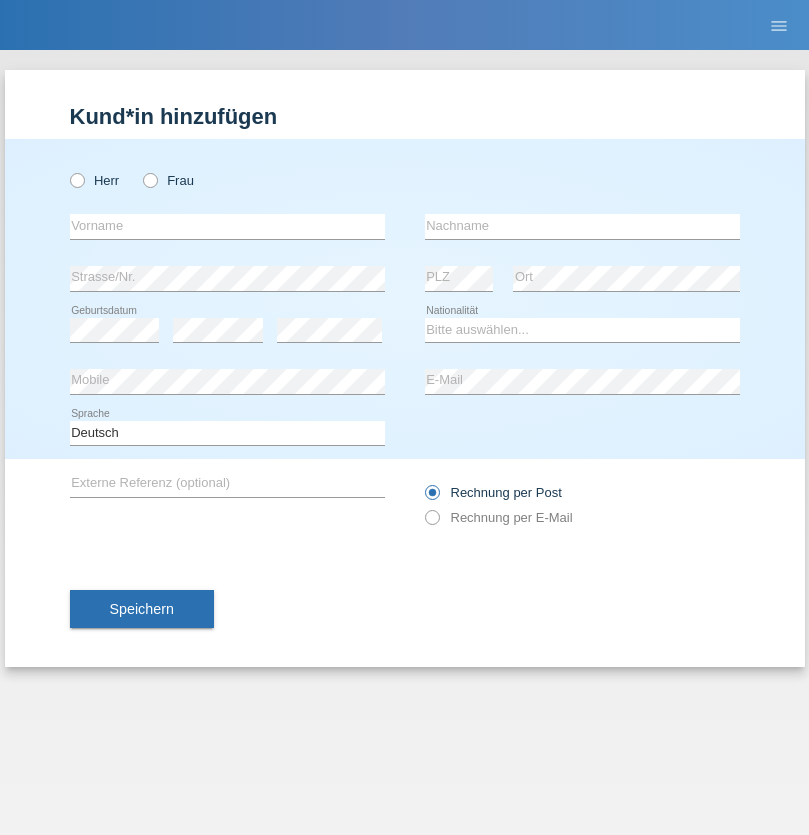 scroll, scrollTop: 0, scrollLeft: 0, axis: both 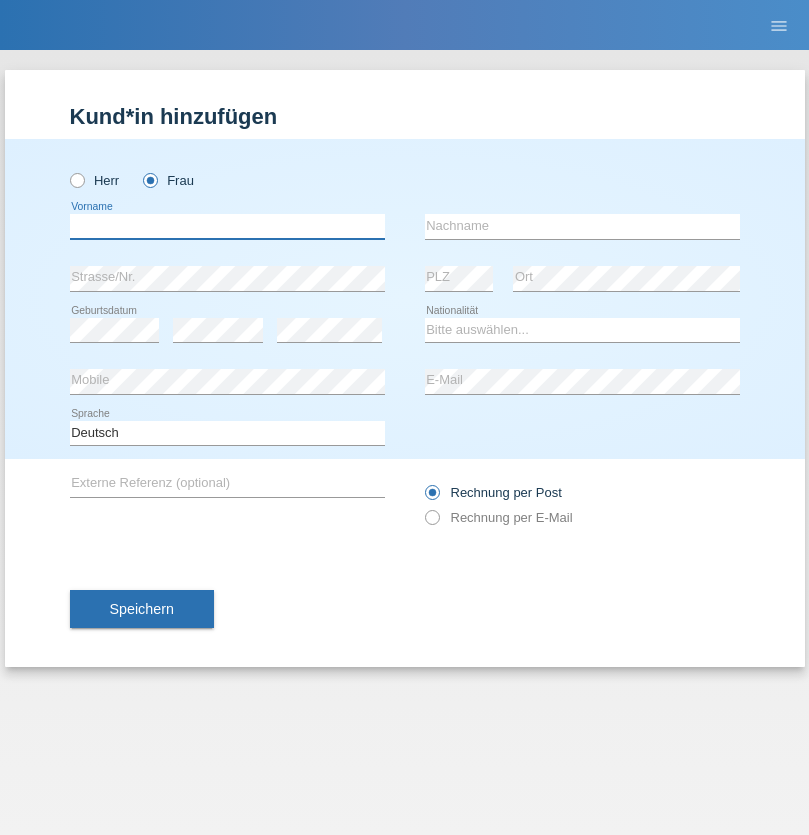click at bounding box center [227, 226] 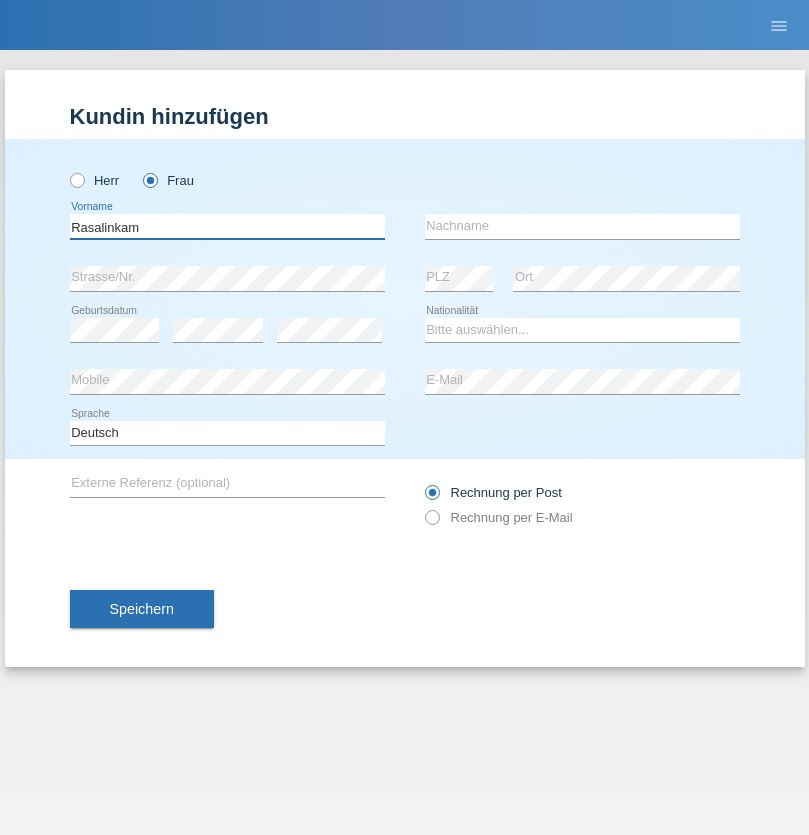 type on "Rasalinkam" 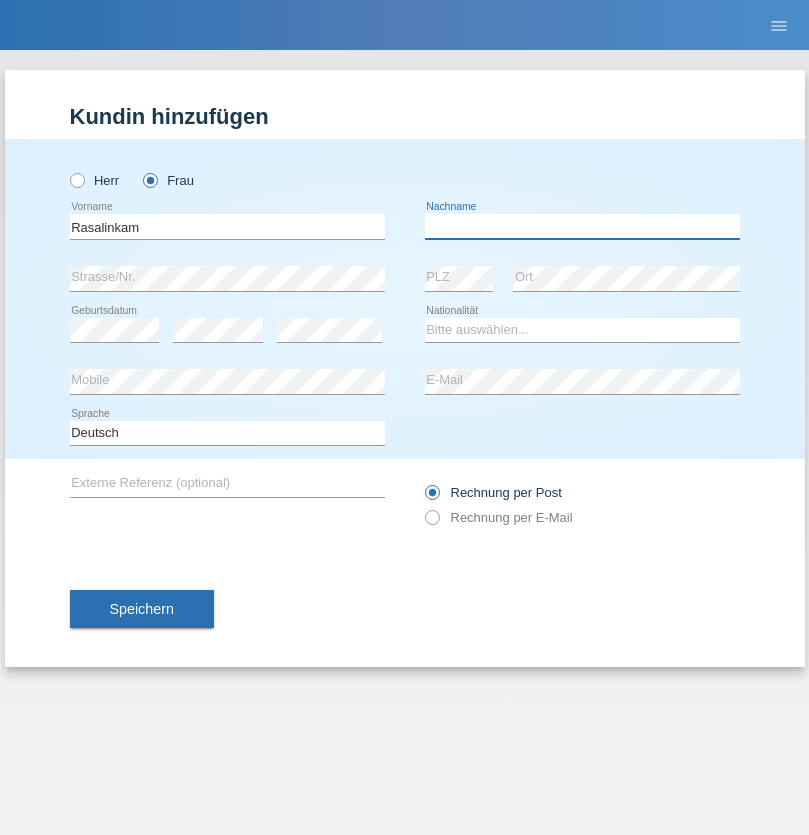 click at bounding box center [582, 226] 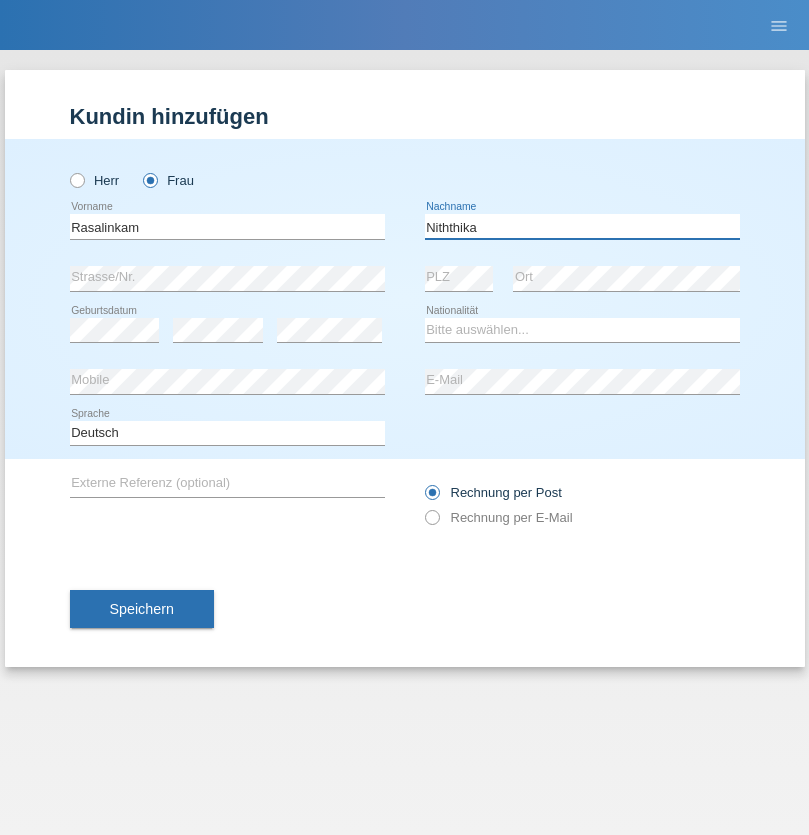 type on "Niththika" 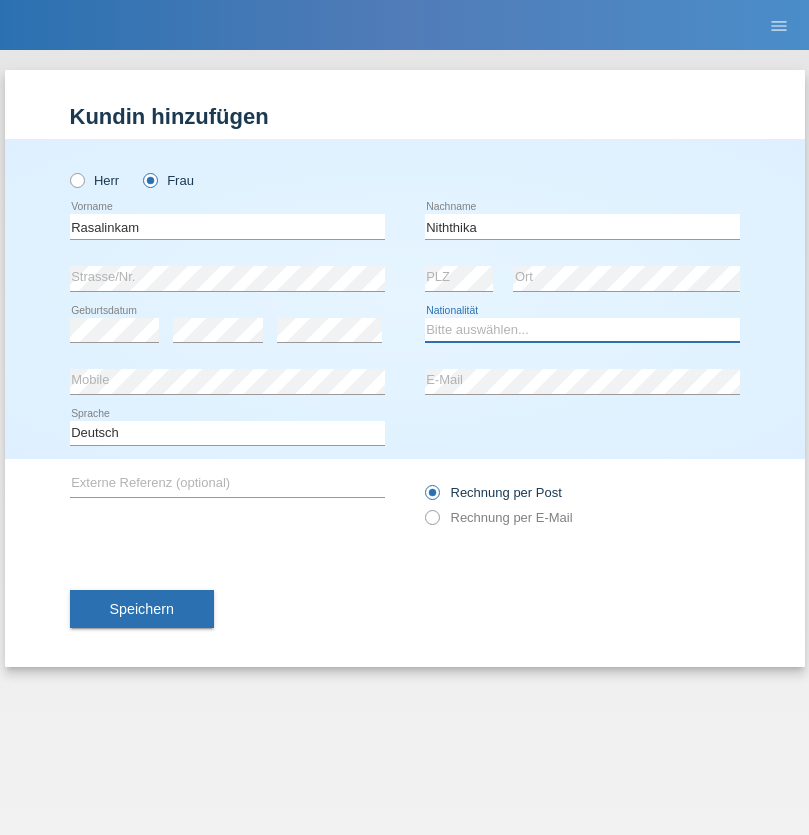 select on "LK" 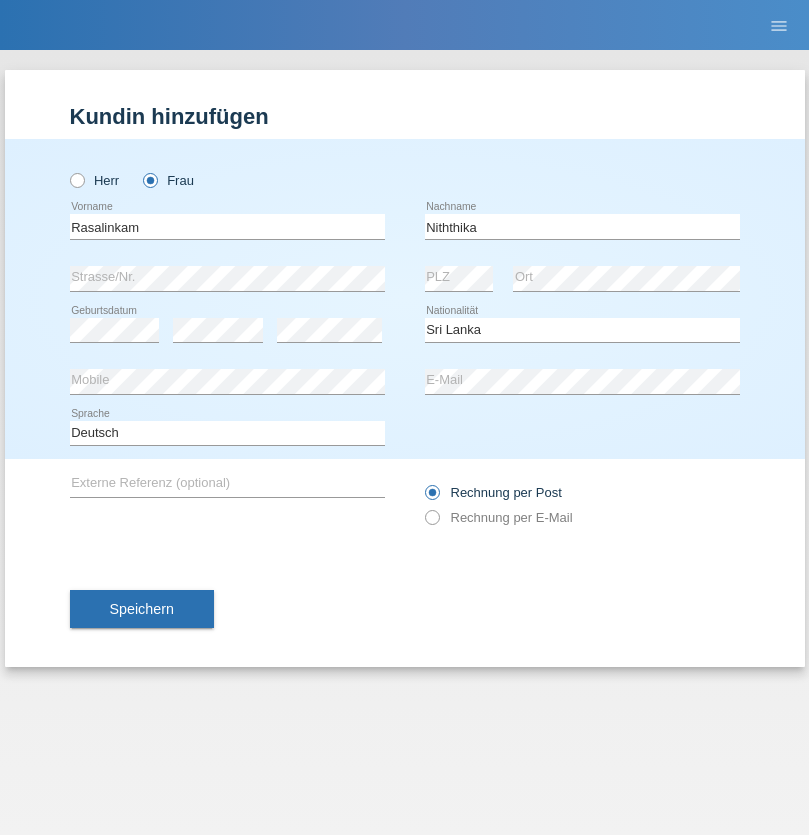 select on "C" 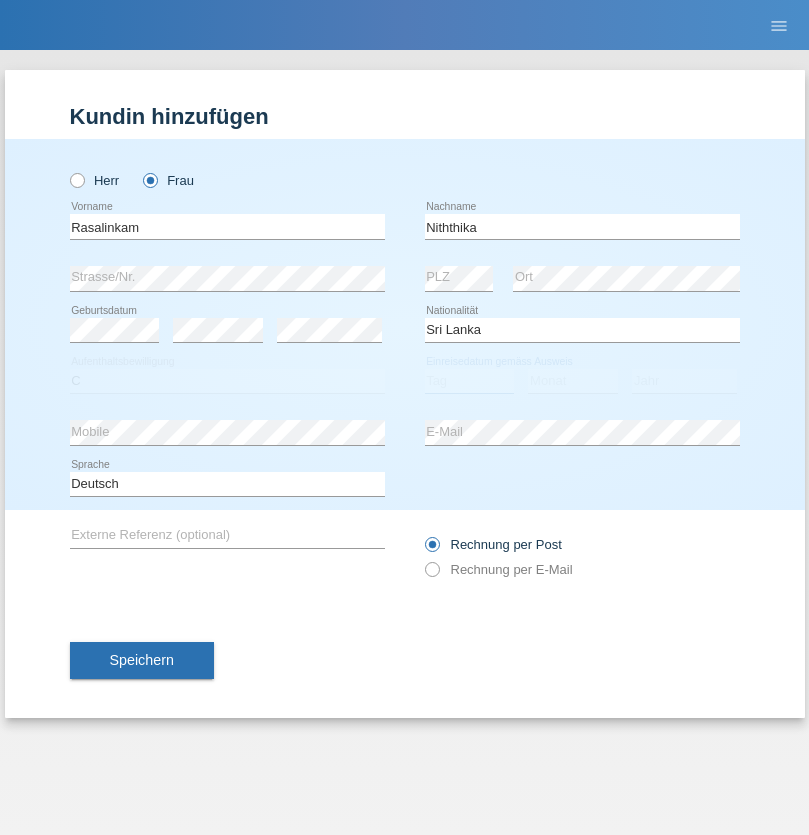 select on "04" 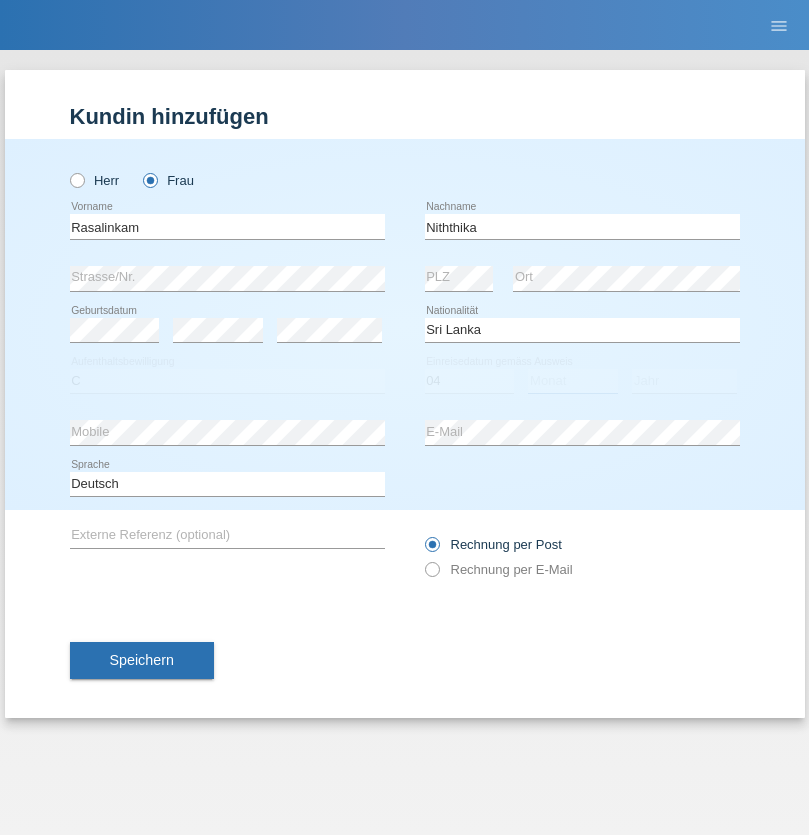 select on "08" 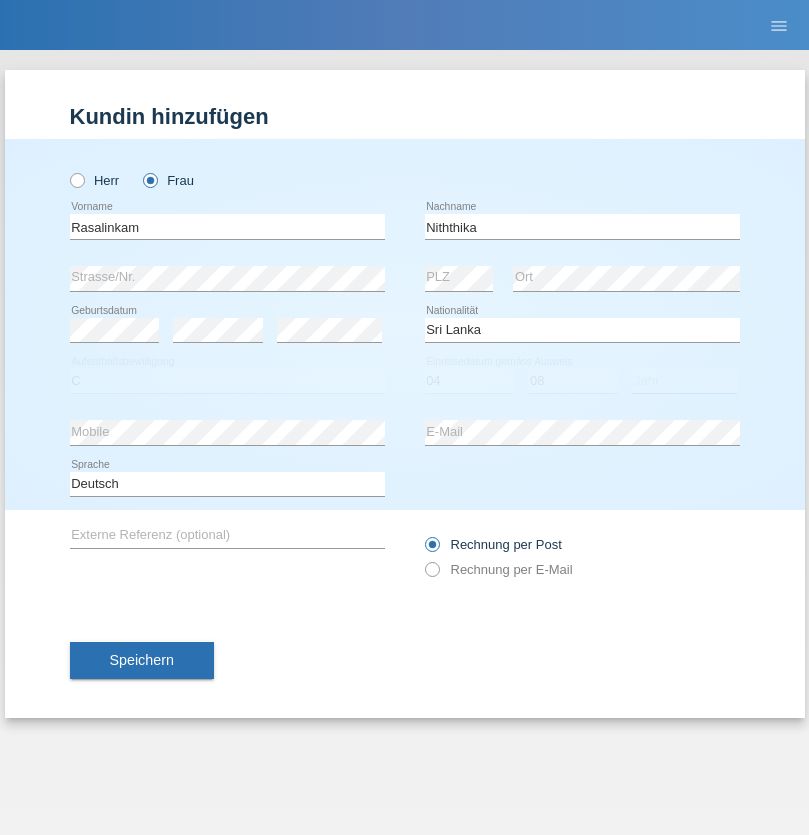 select on "2021" 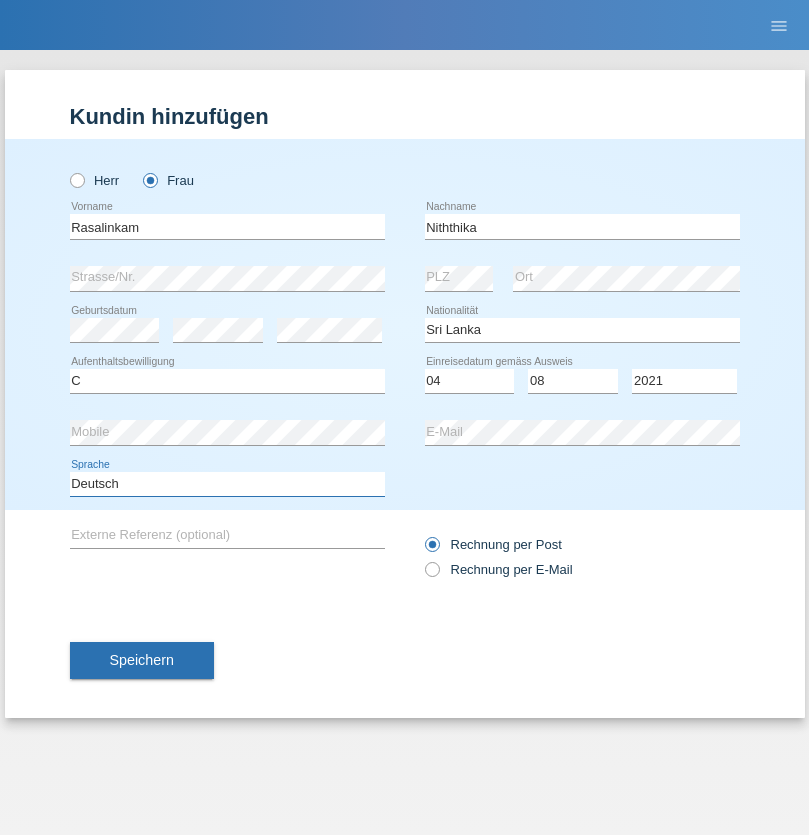 select on "en" 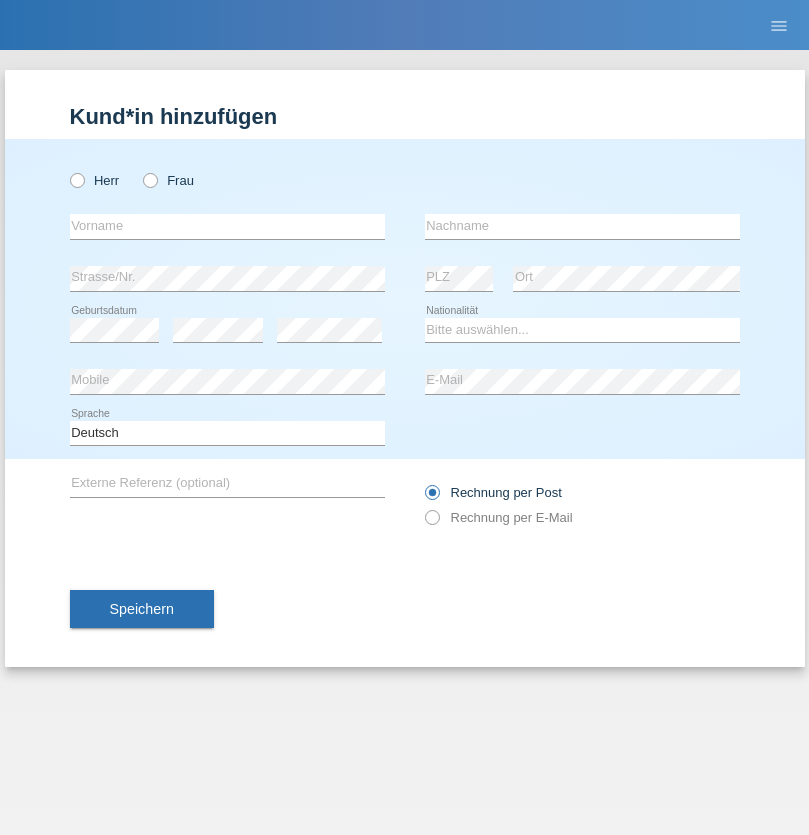 scroll, scrollTop: 0, scrollLeft: 0, axis: both 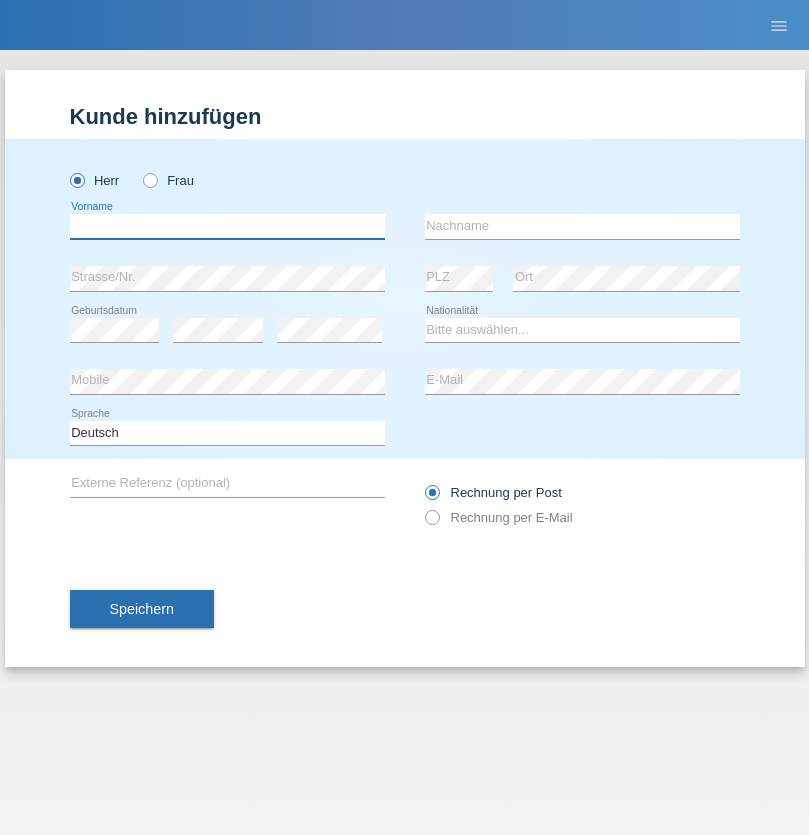 click at bounding box center [227, 226] 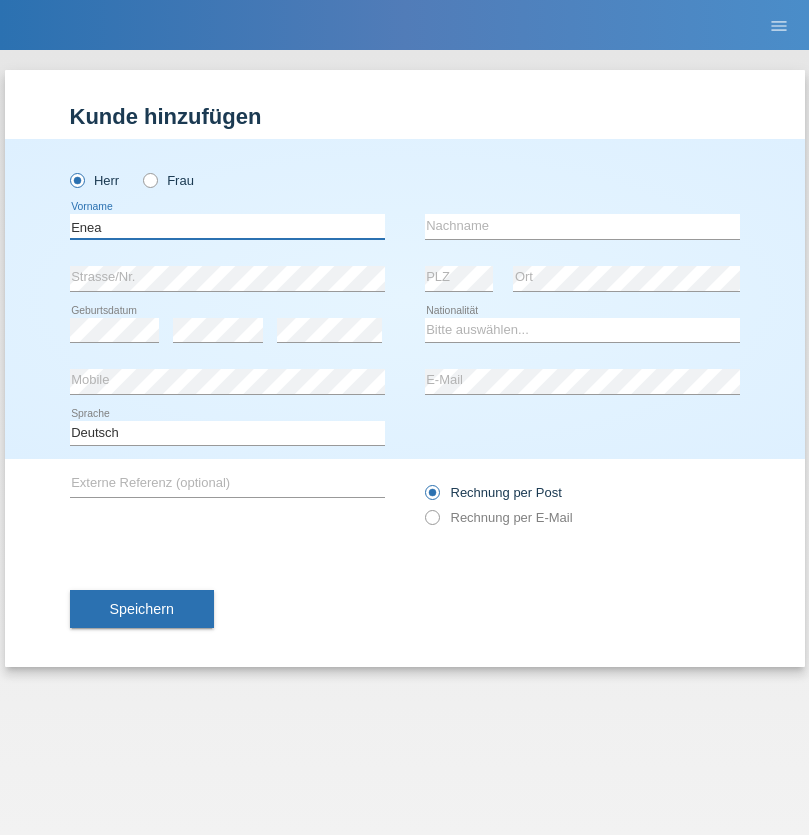 type on "Enea" 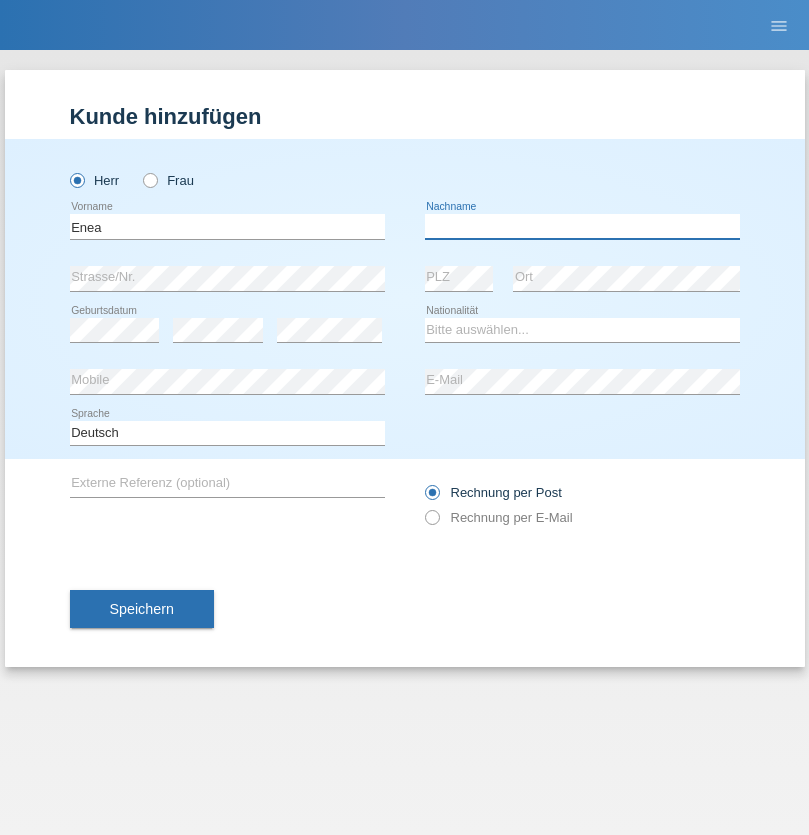 click at bounding box center [582, 226] 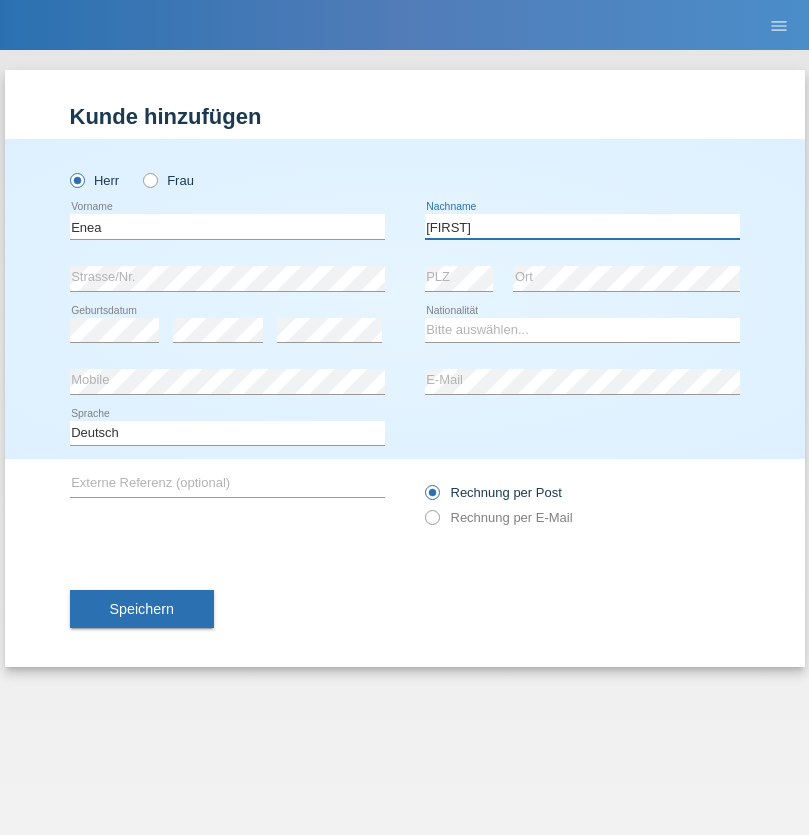 type on "Andrei" 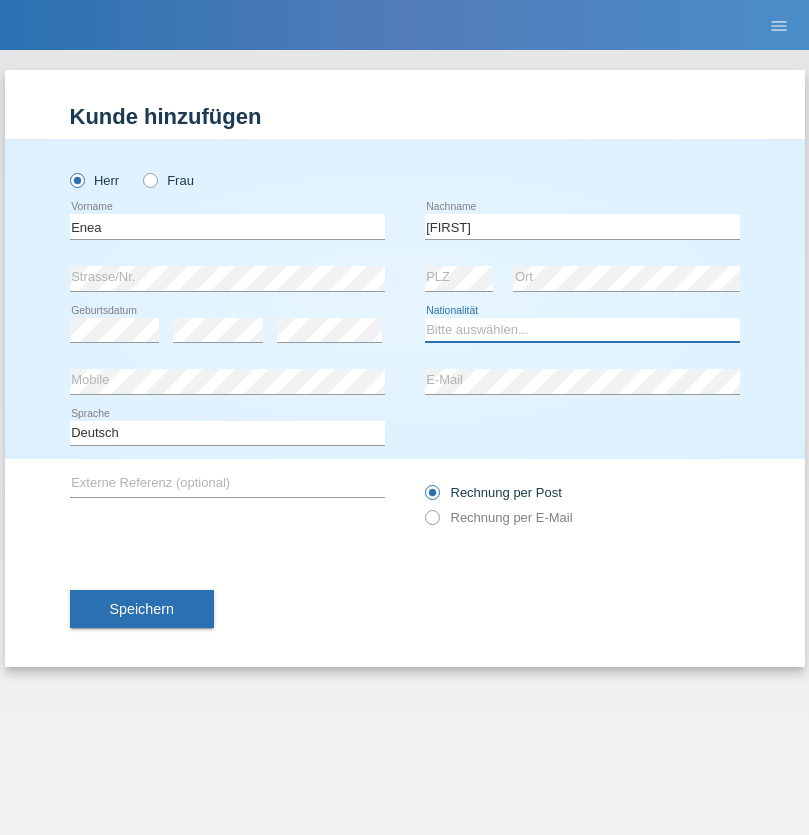 select on "OM" 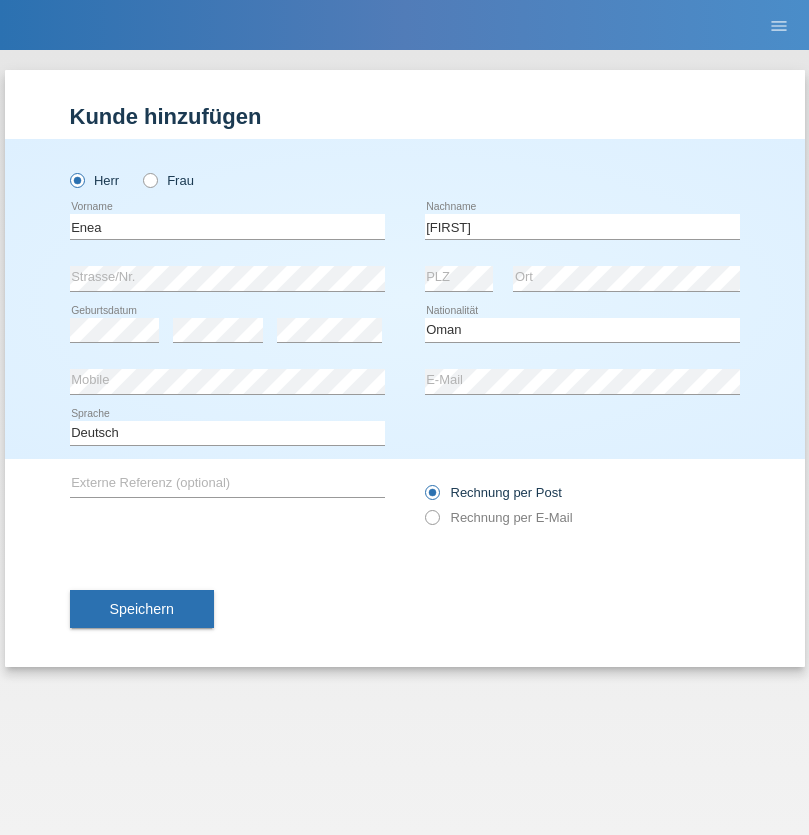 select on "C" 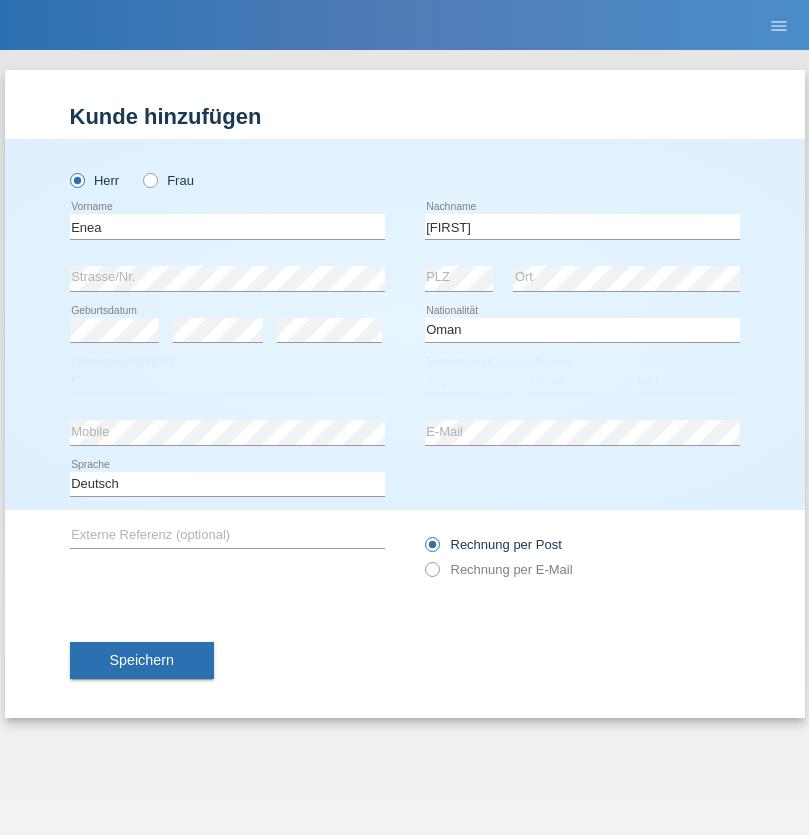 select on "17" 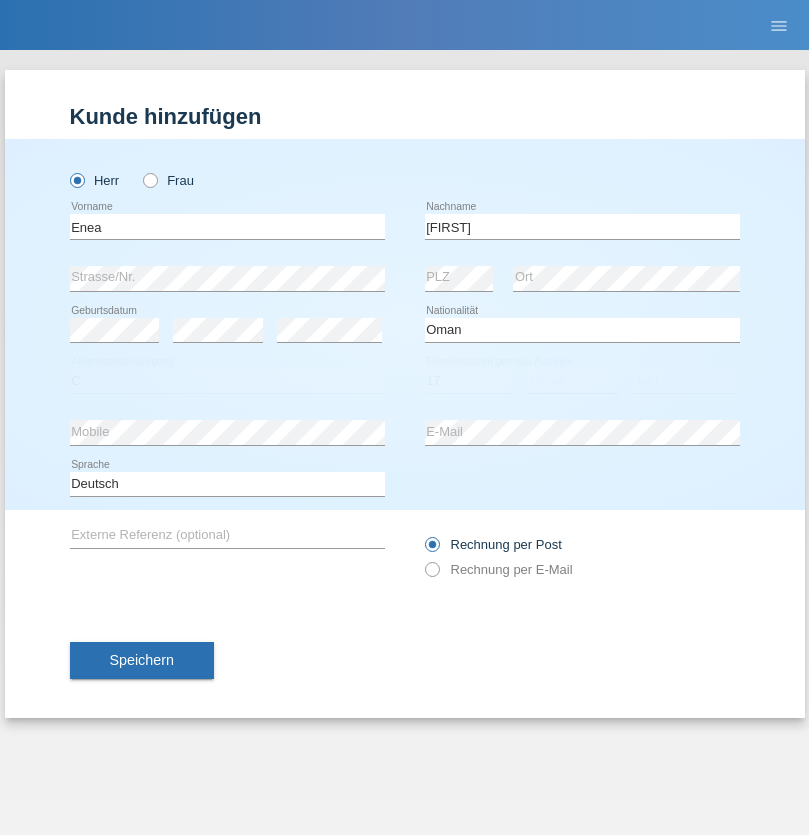 select on "06" 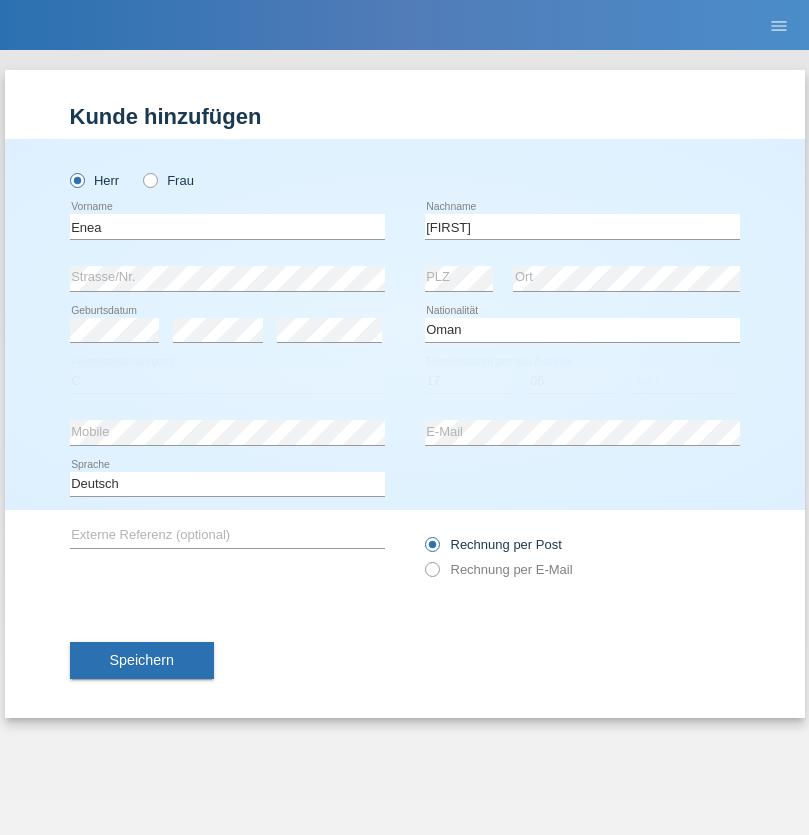select on "2021" 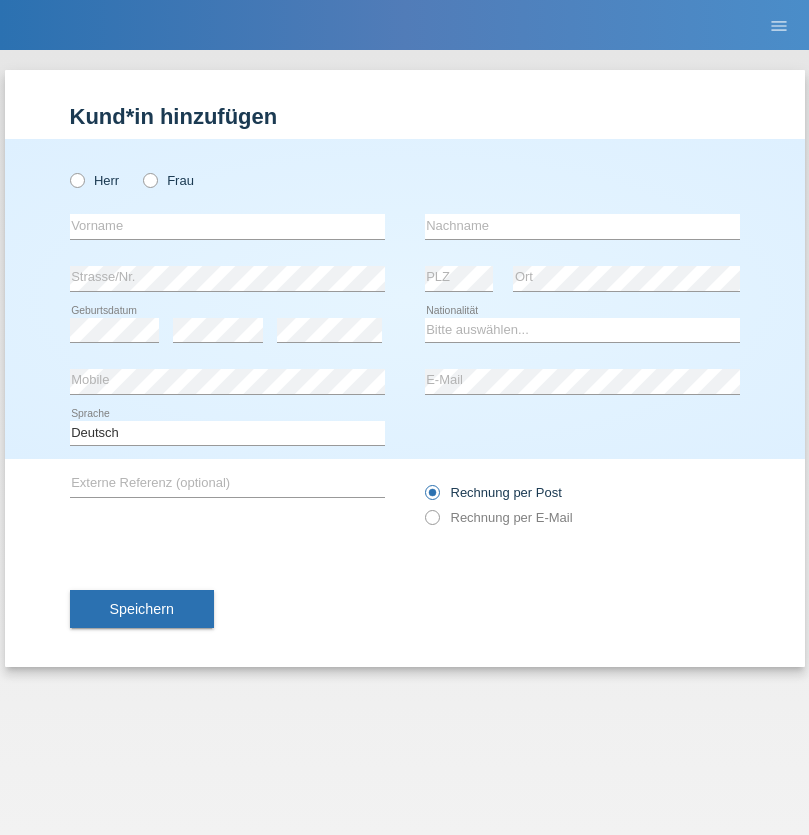 scroll, scrollTop: 0, scrollLeft: 0, axis: both 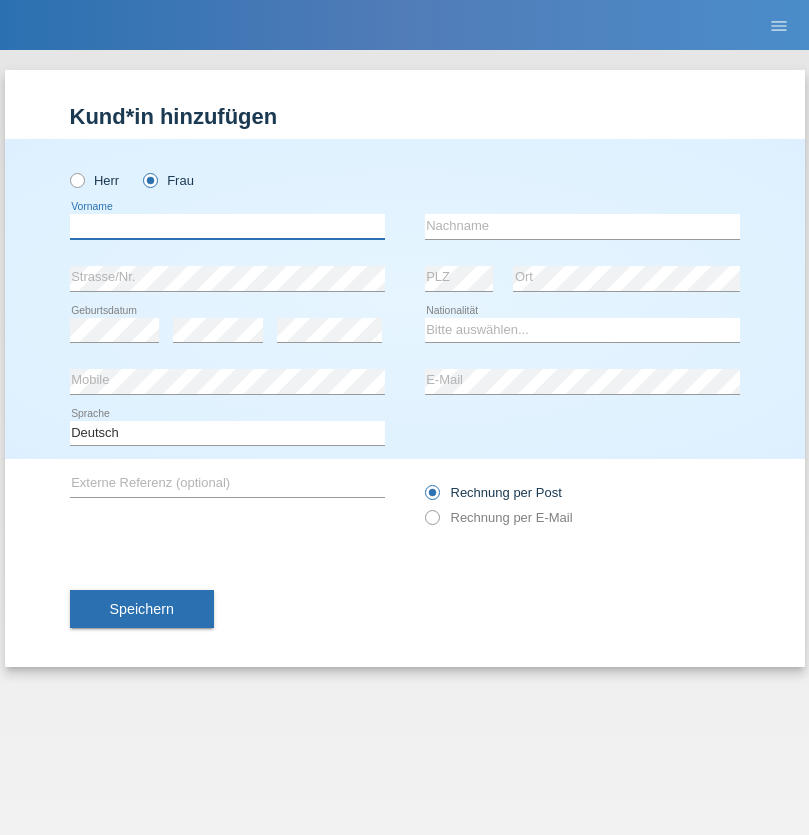 click at bounding box center [227, 226] 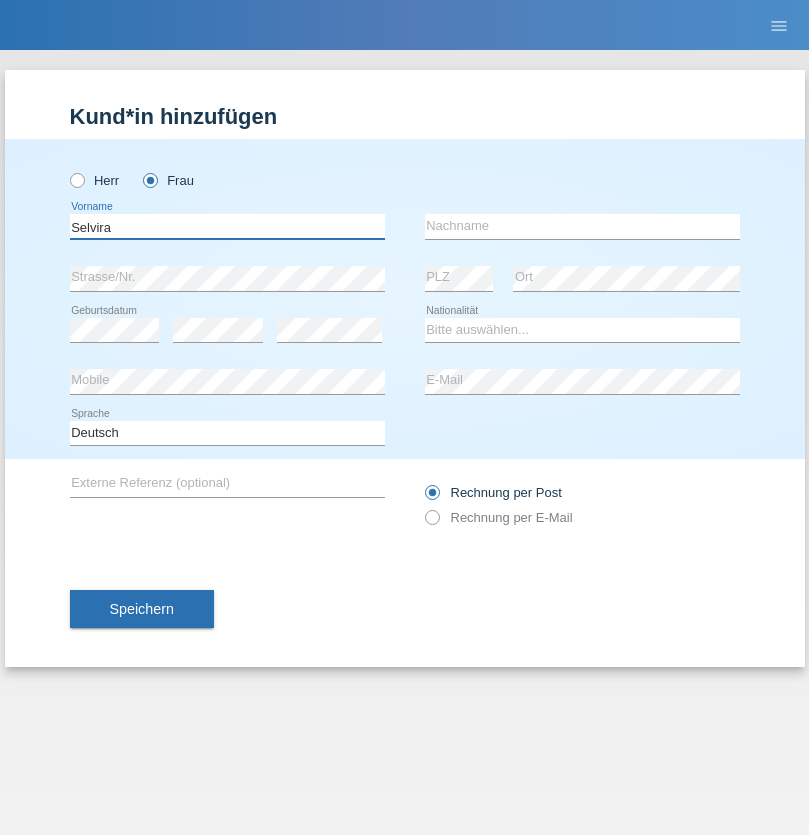 type on "Selvira" 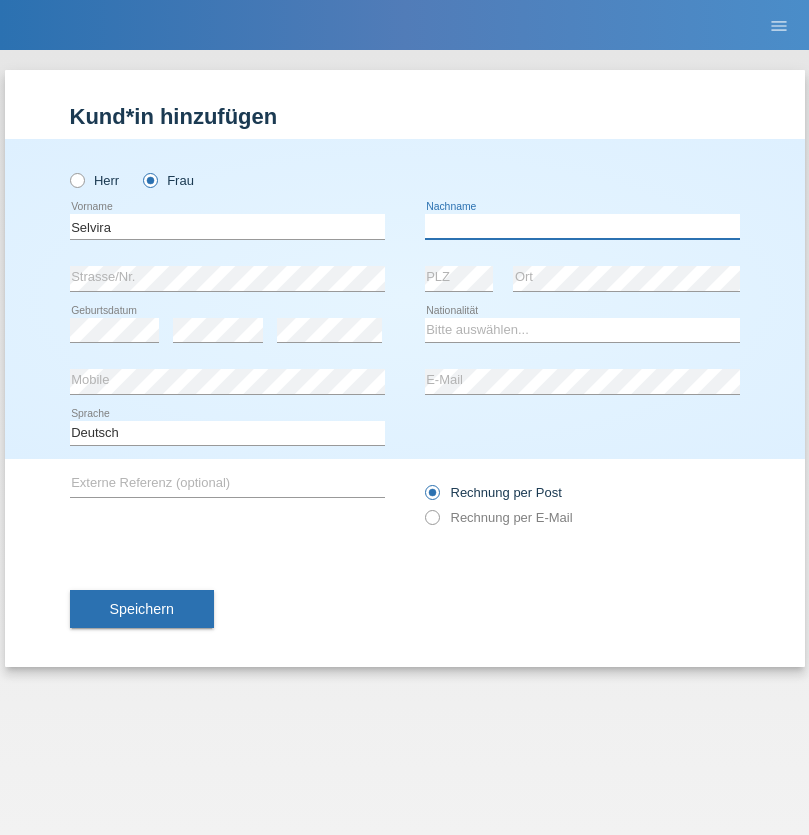 click at bounding box center [582, 226] 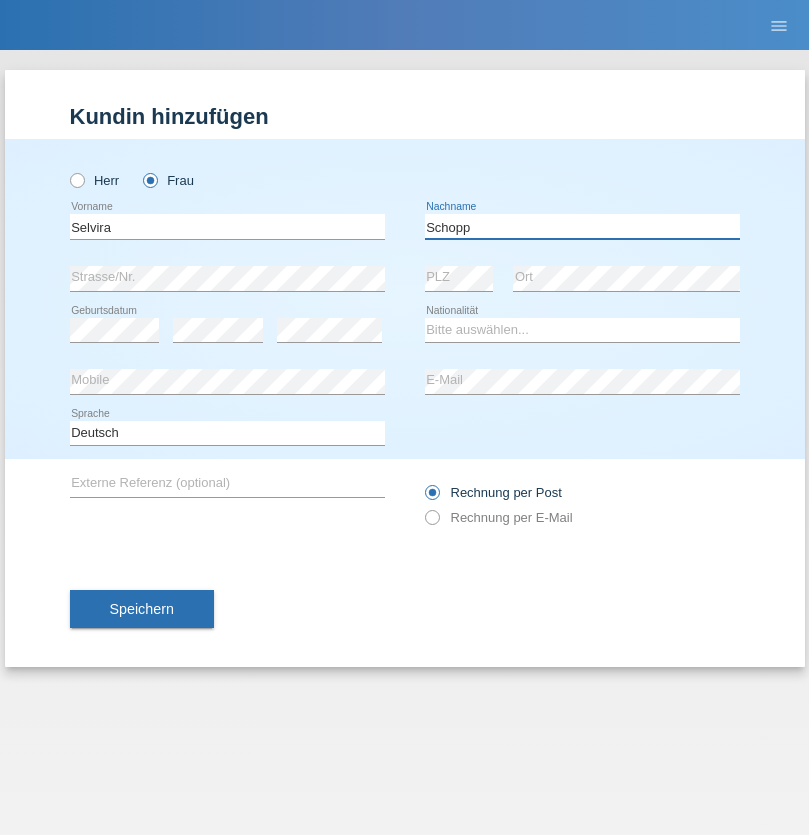 type on "Schopp" 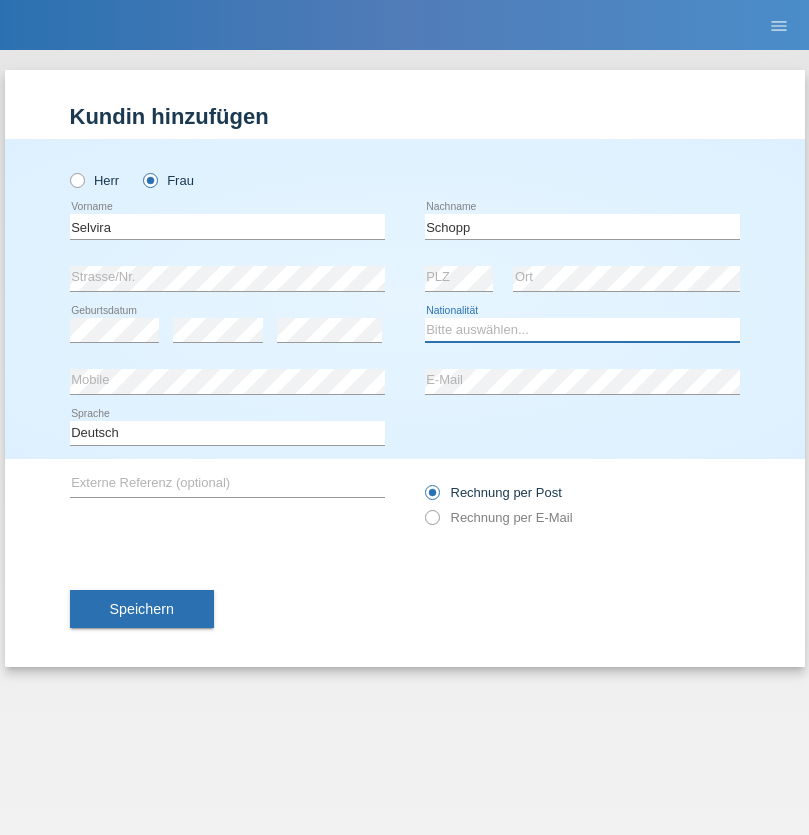 select on "CH" 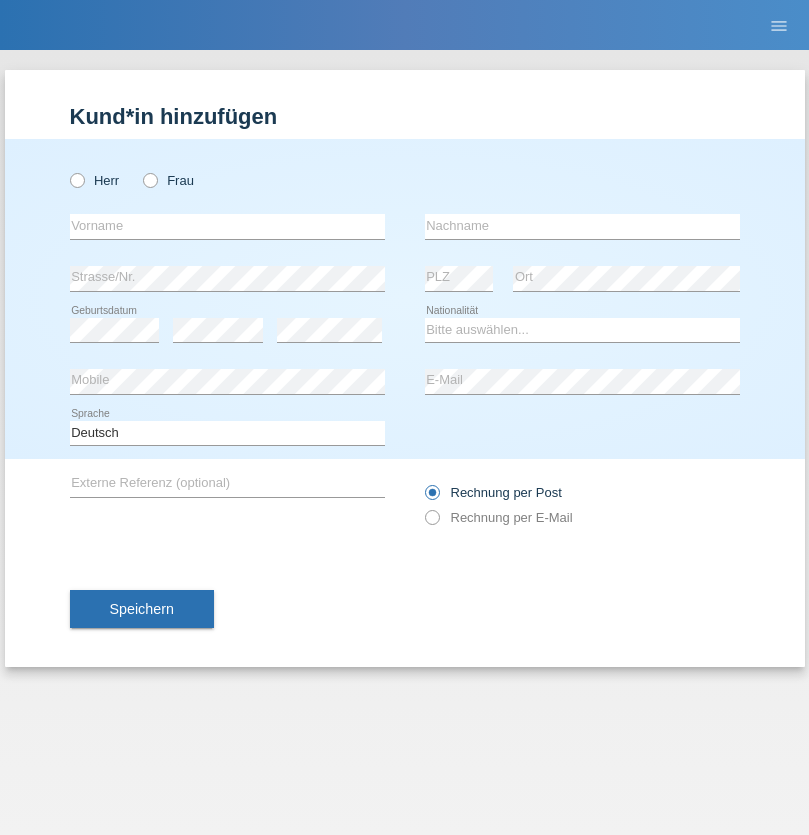 scroll, scrollTop: 0, scrollLeft: 0, axis: both 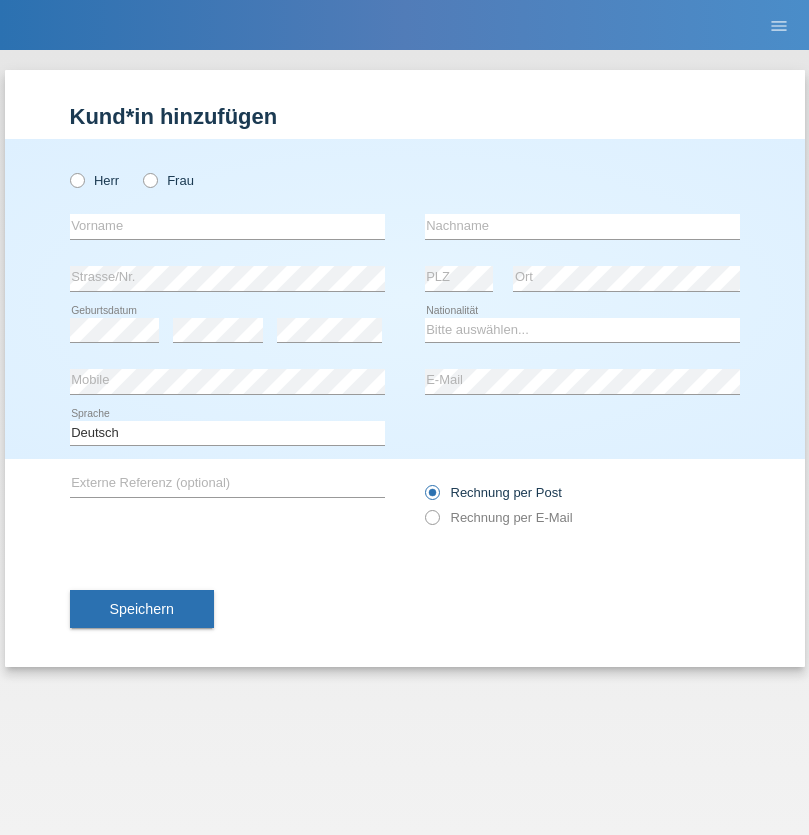 radio on "true" 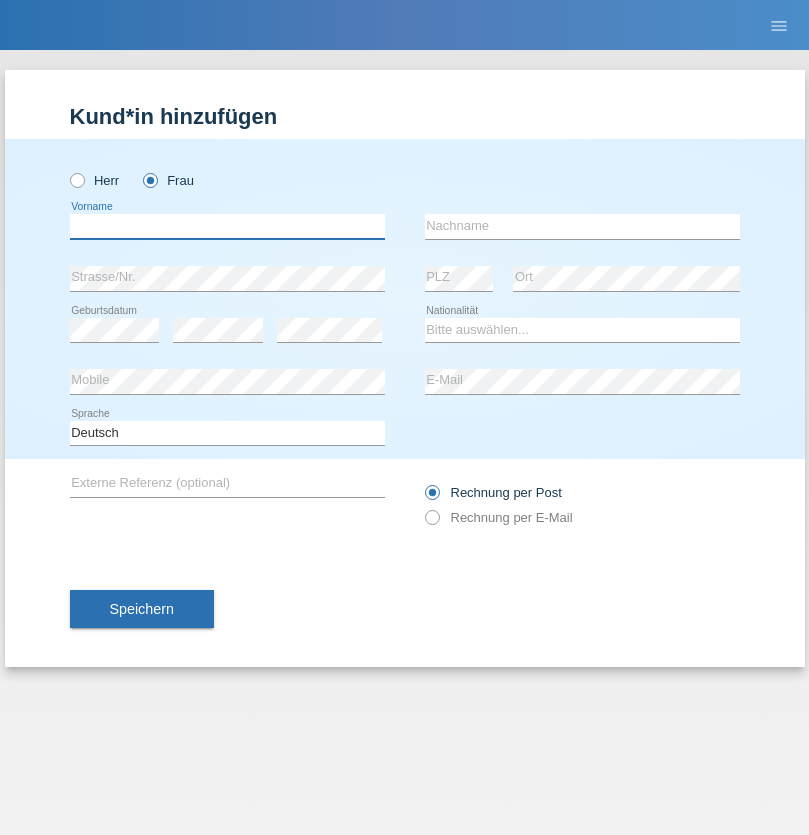 click at bounding box center (227, 226) 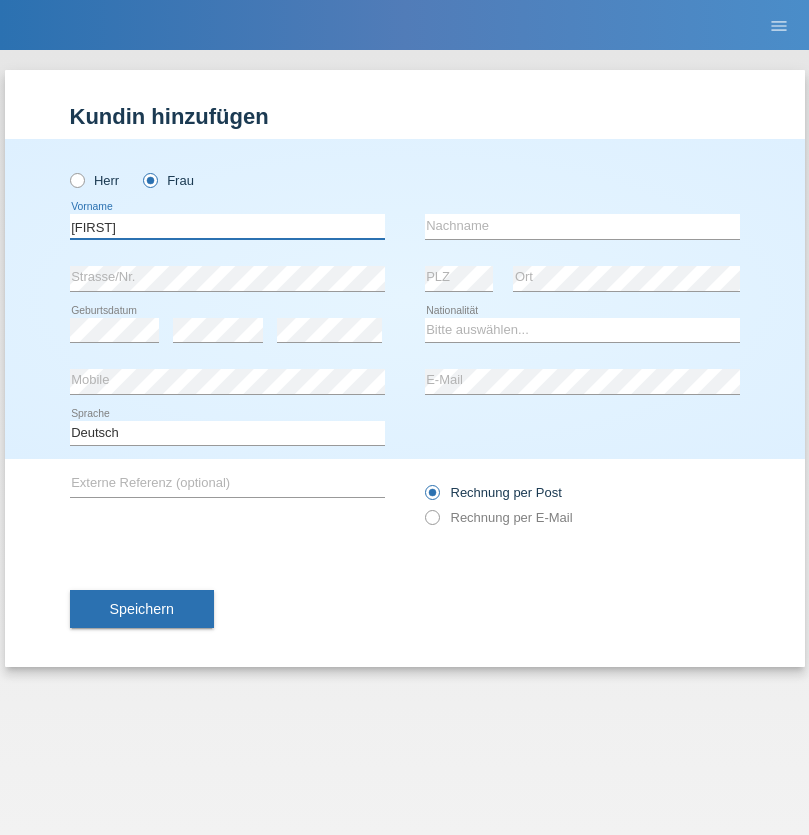 type on "[FIRST]" 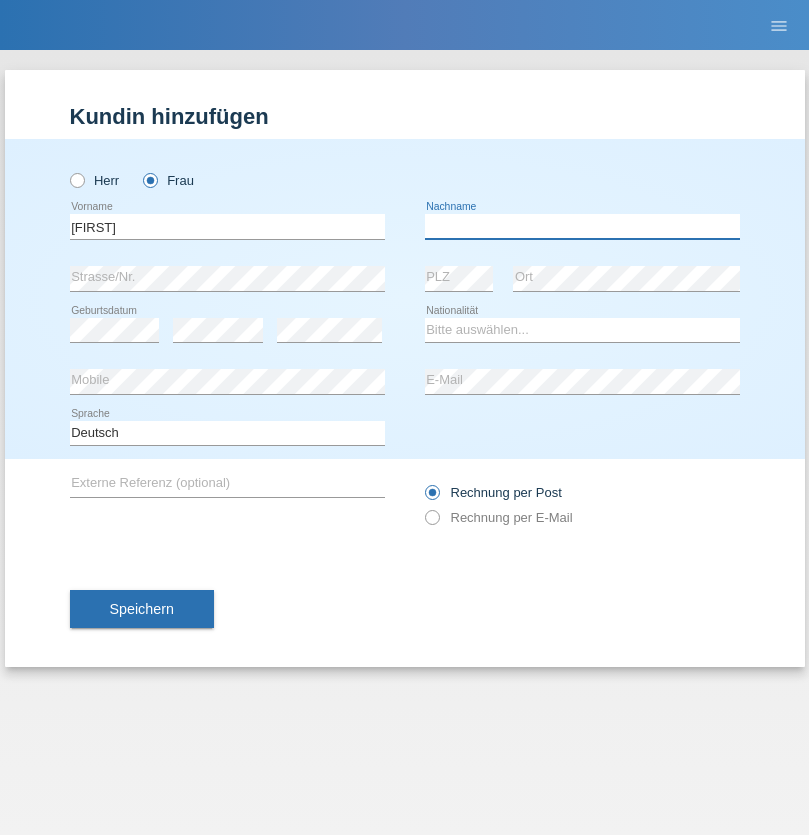 click at bounding box center [582, 226] 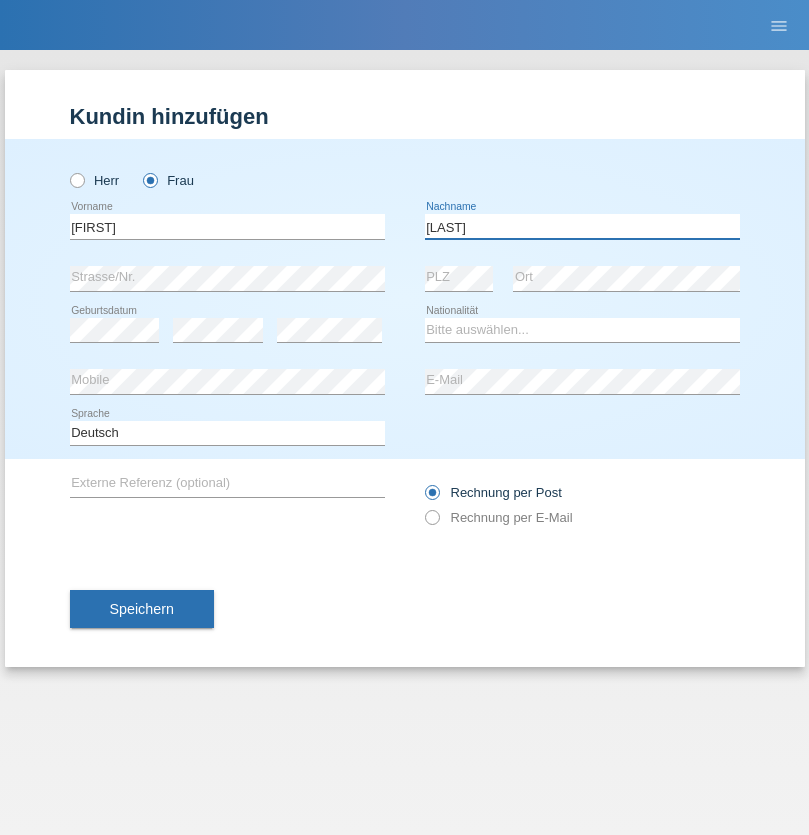 type on "[LAST]" 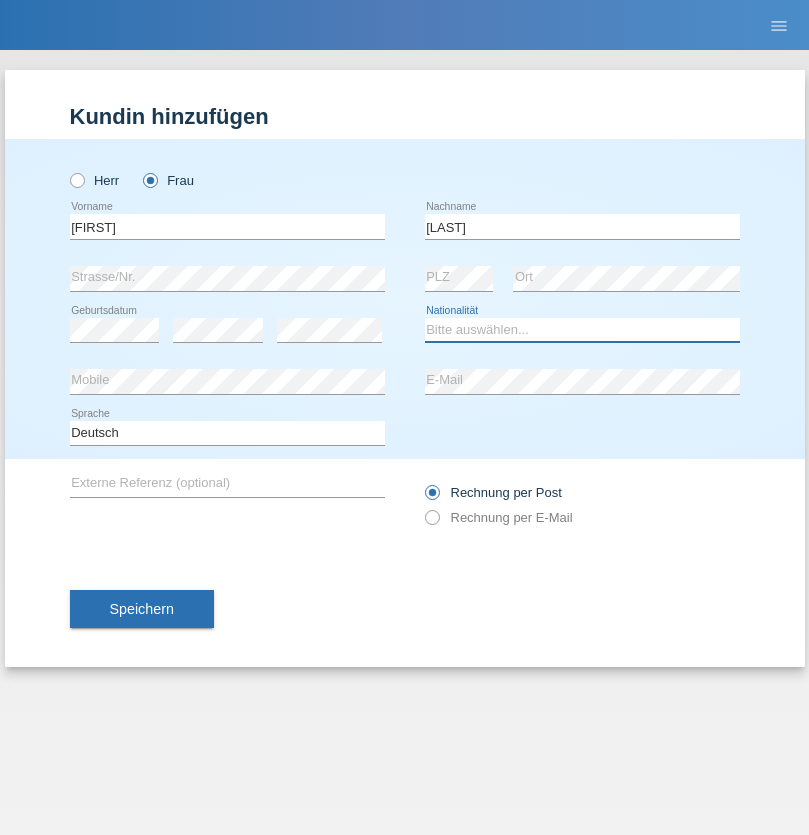 select on "SK" 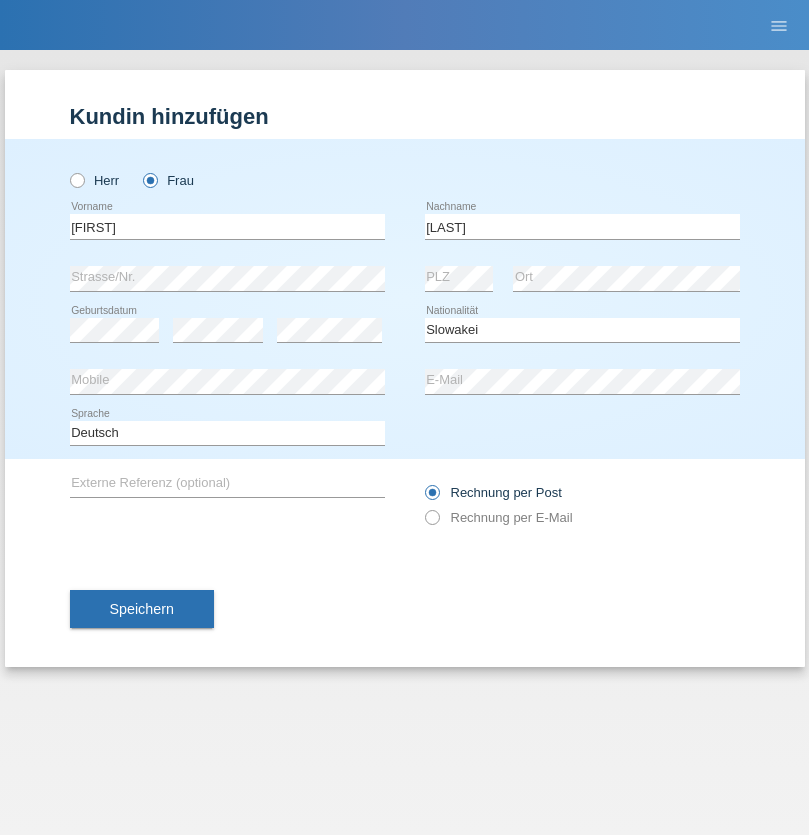 select on "C" 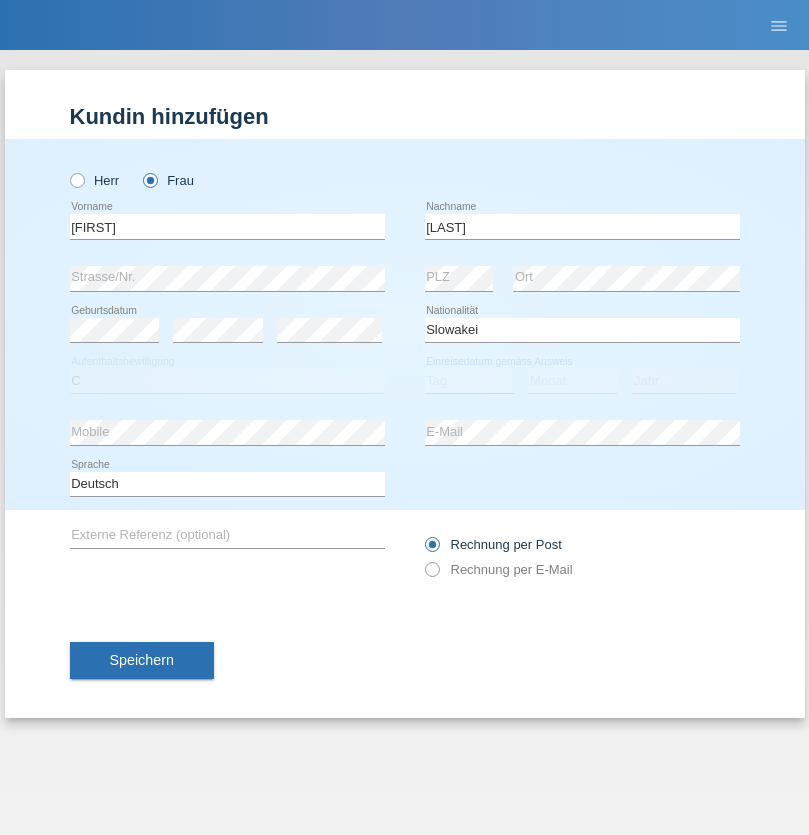 select on "05" 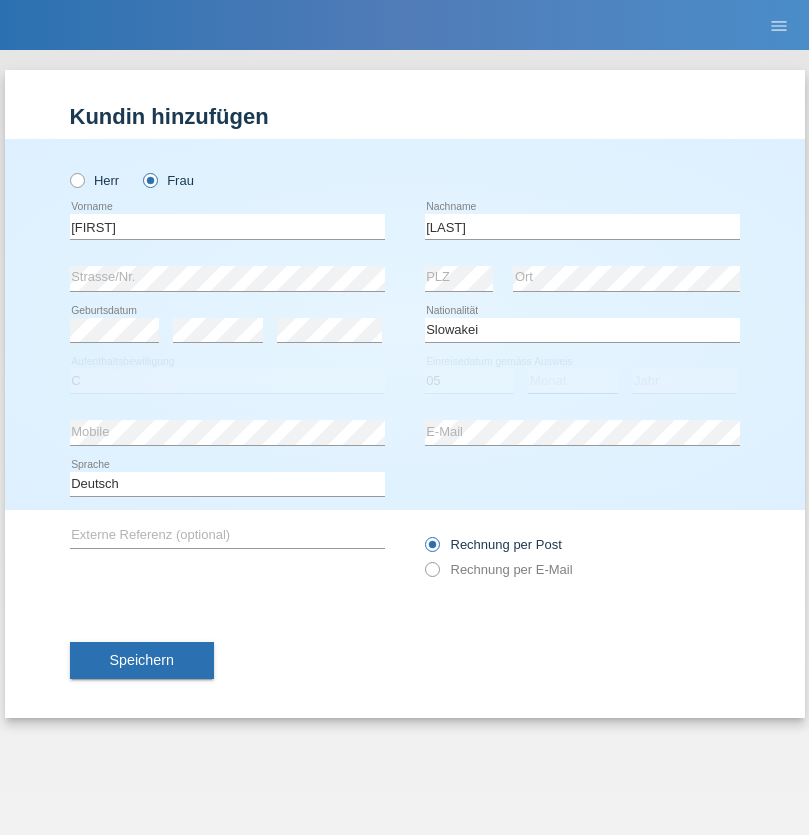 select on "04" 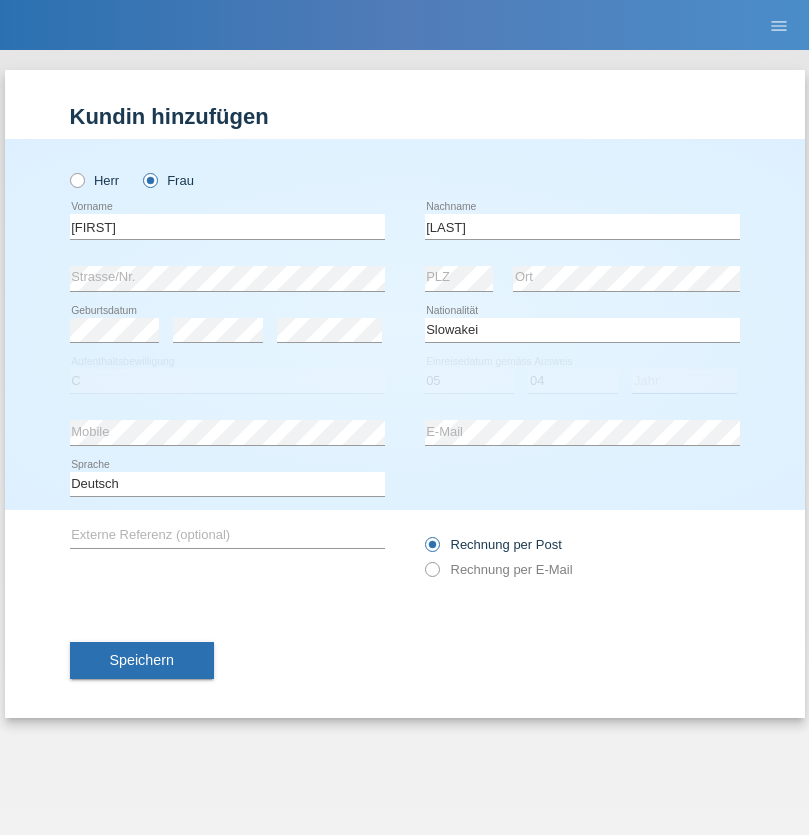 select on "2014" 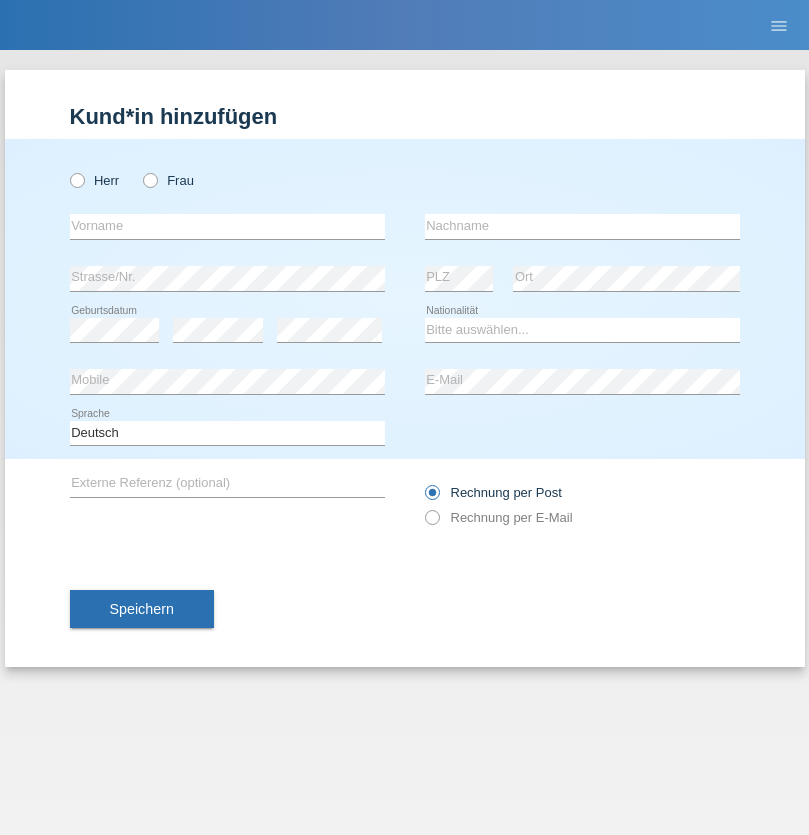 scroll, scrollTop: 0, scrollLeft: 0, axis: both 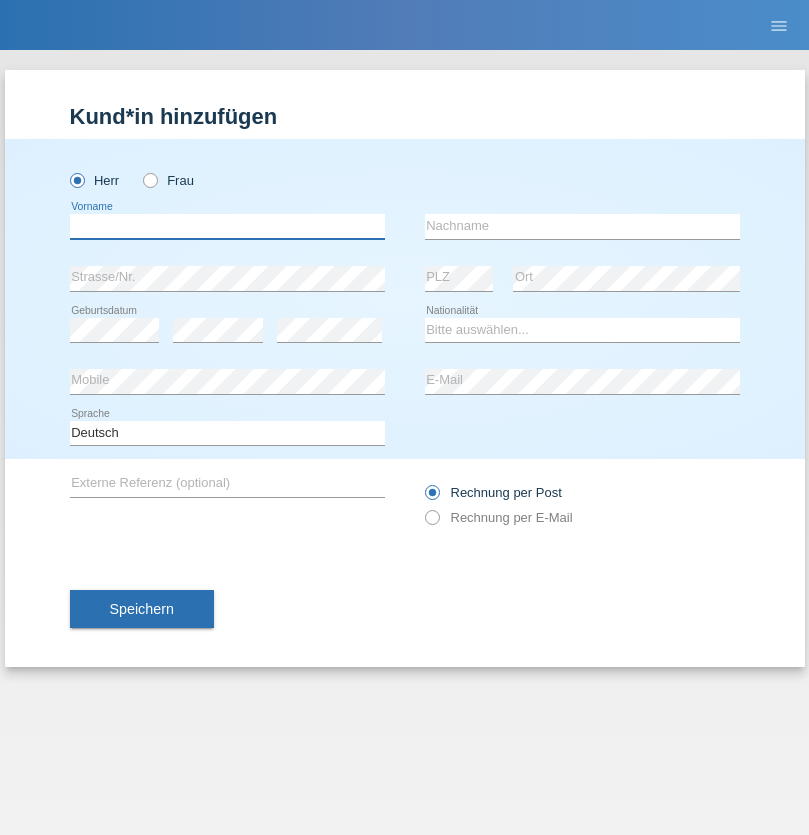 click at bounding box center (227, 226) 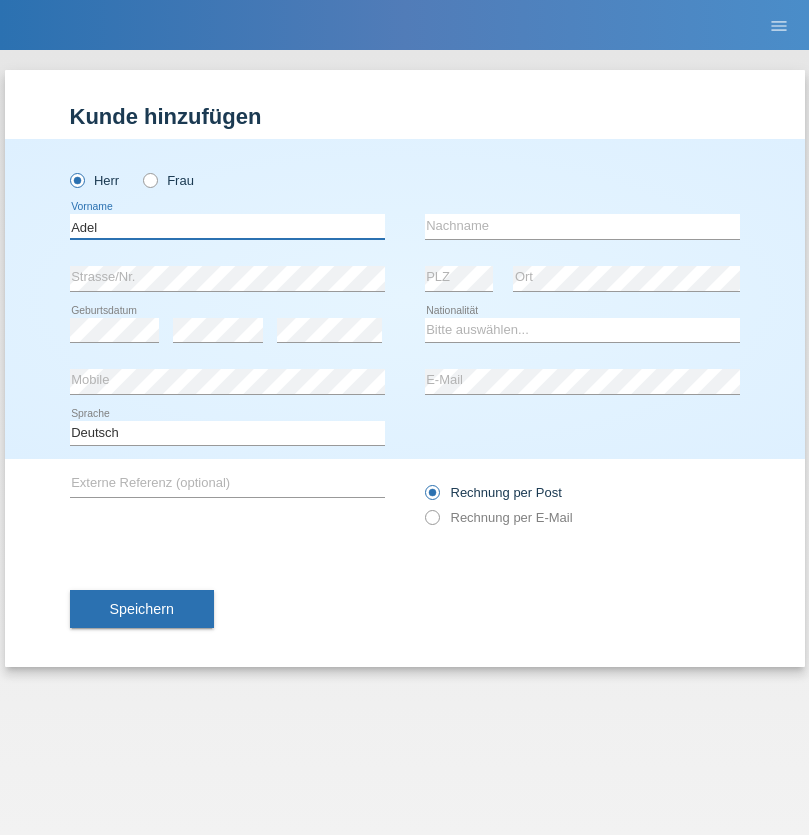 type on "Adel" 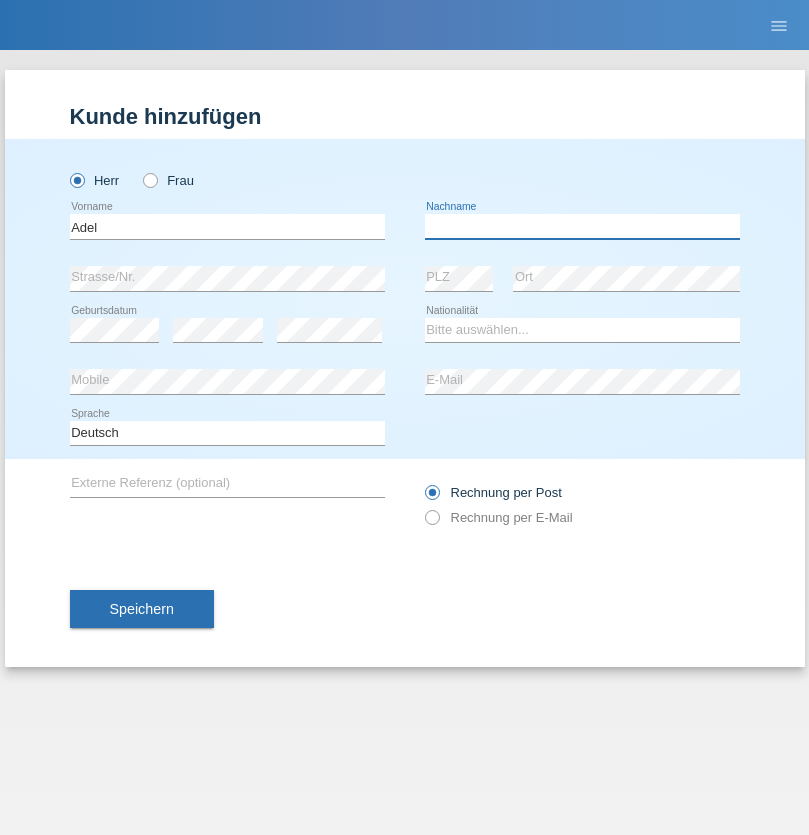 click at bounding box center [582, 226] 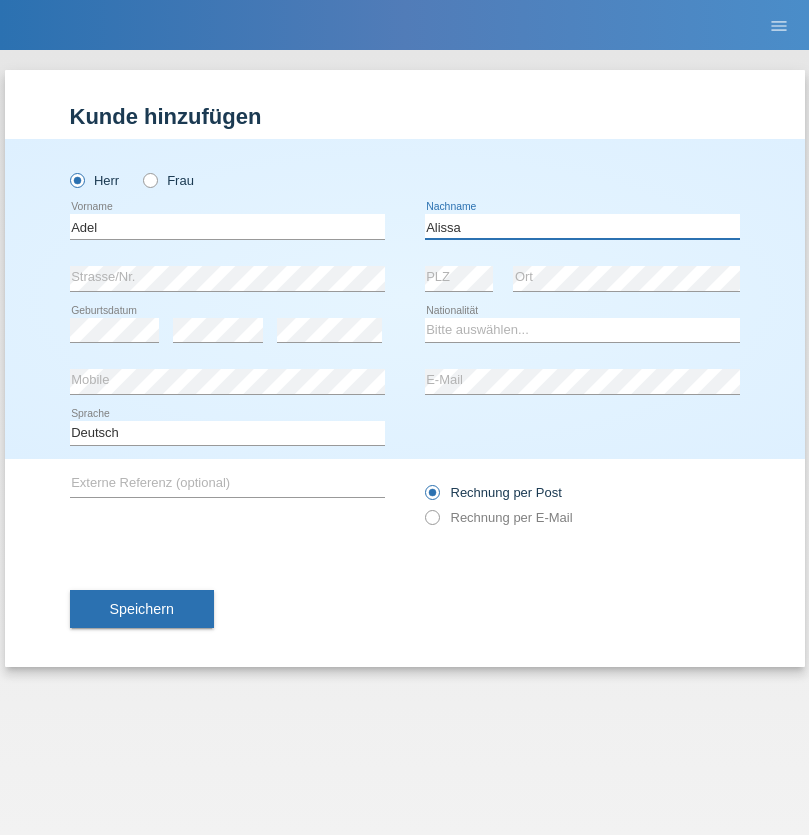 type on "Alissa" 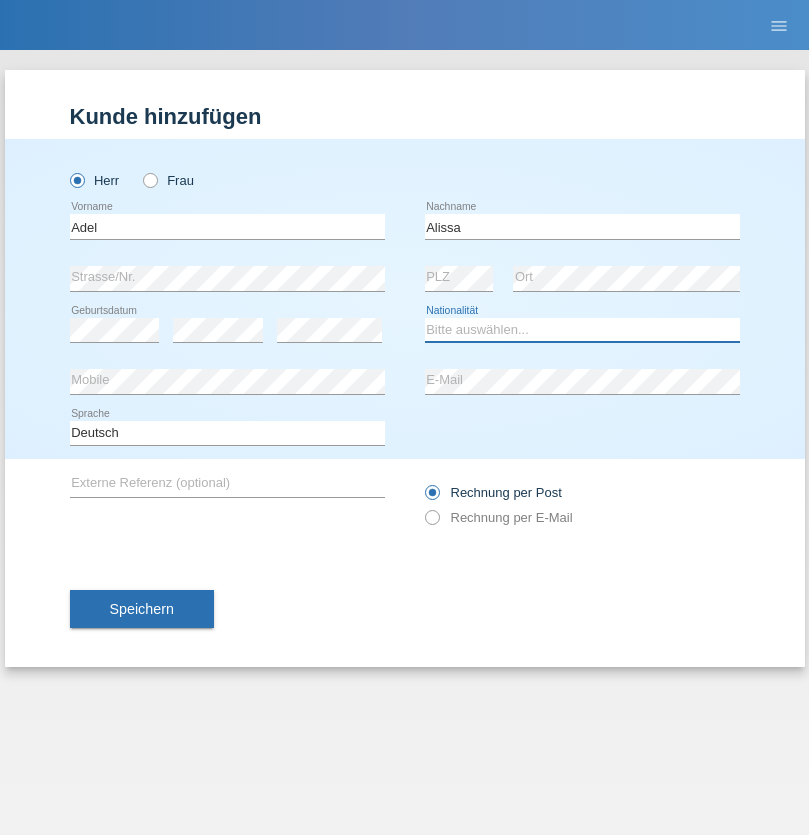 select on "SY" 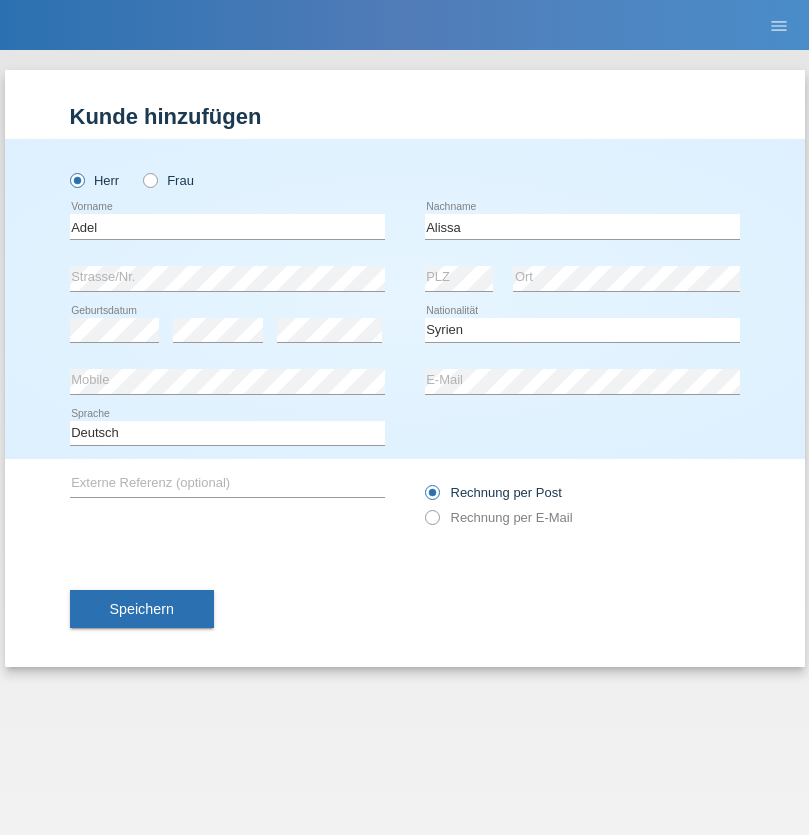 select on "C" 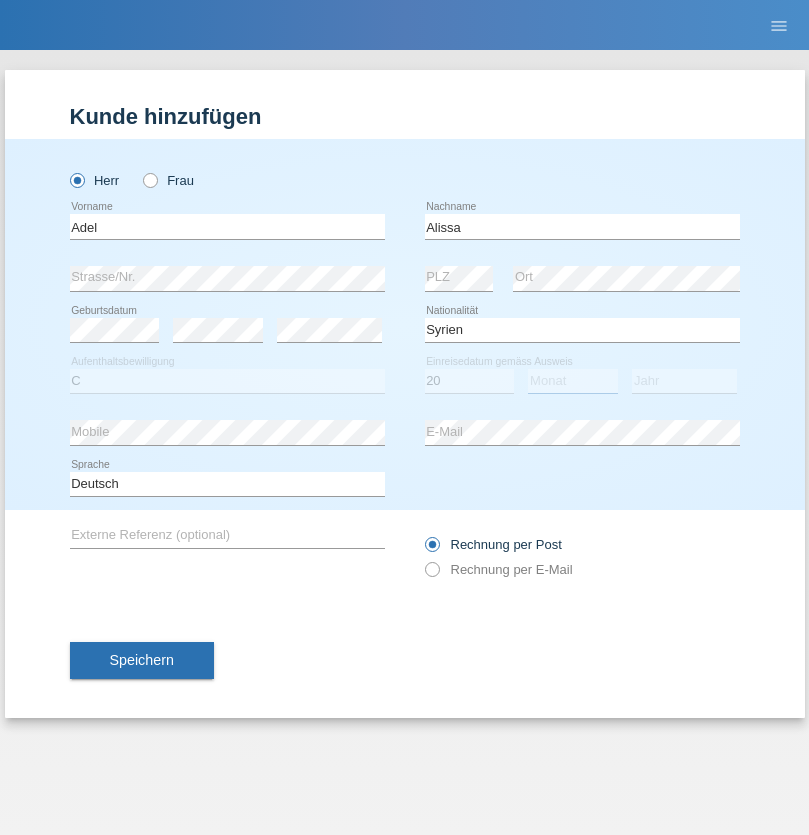 select on "09" 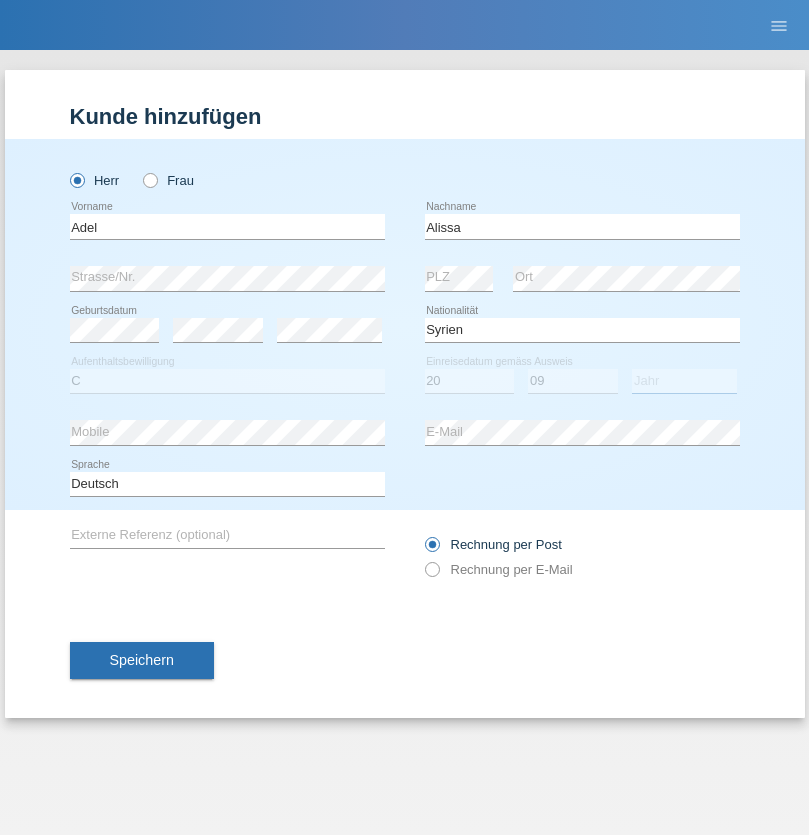 select on "2018" 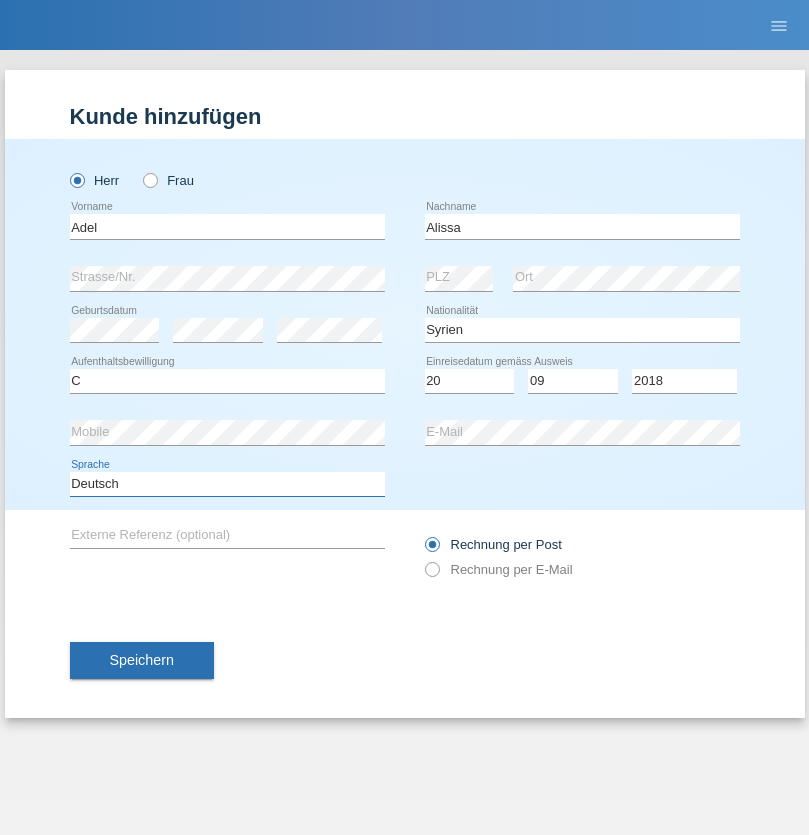 select on "en" 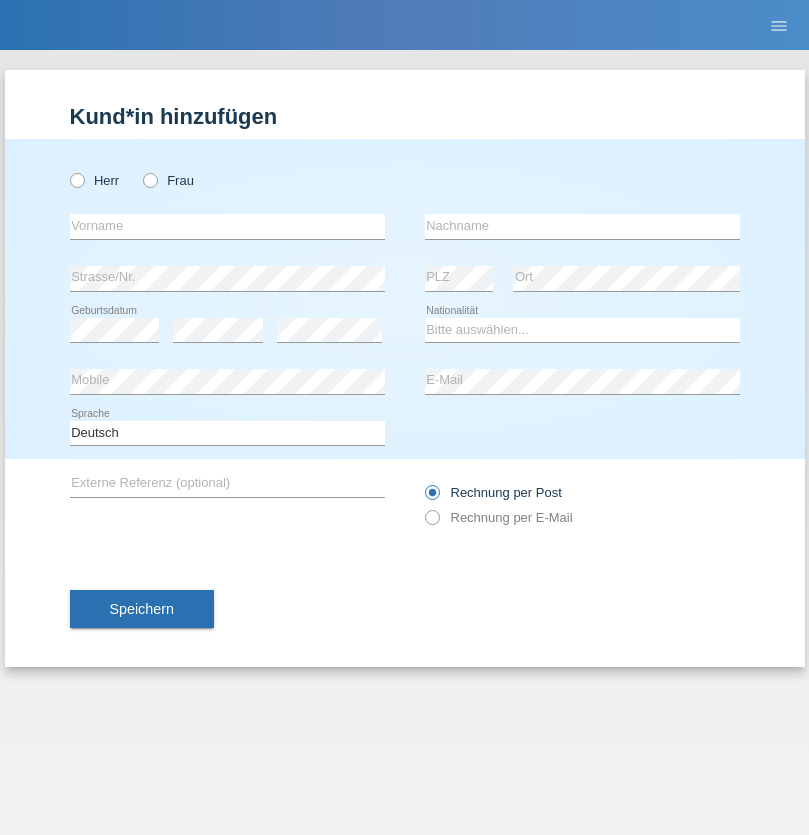 scroll, scrollTop: 0, scrollLeft: 0, axis: both 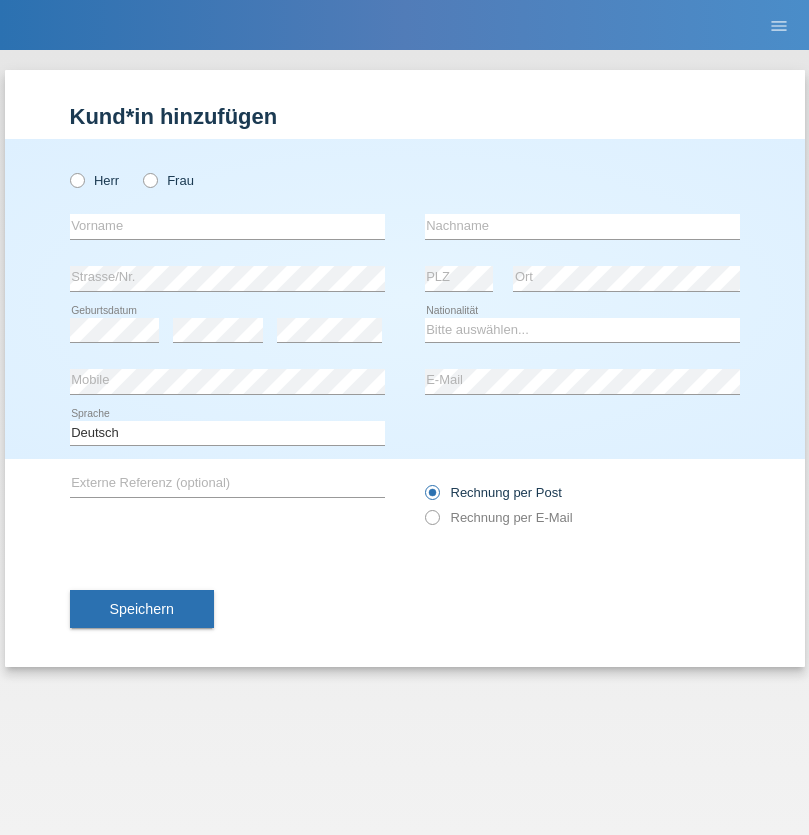 radio on "true" 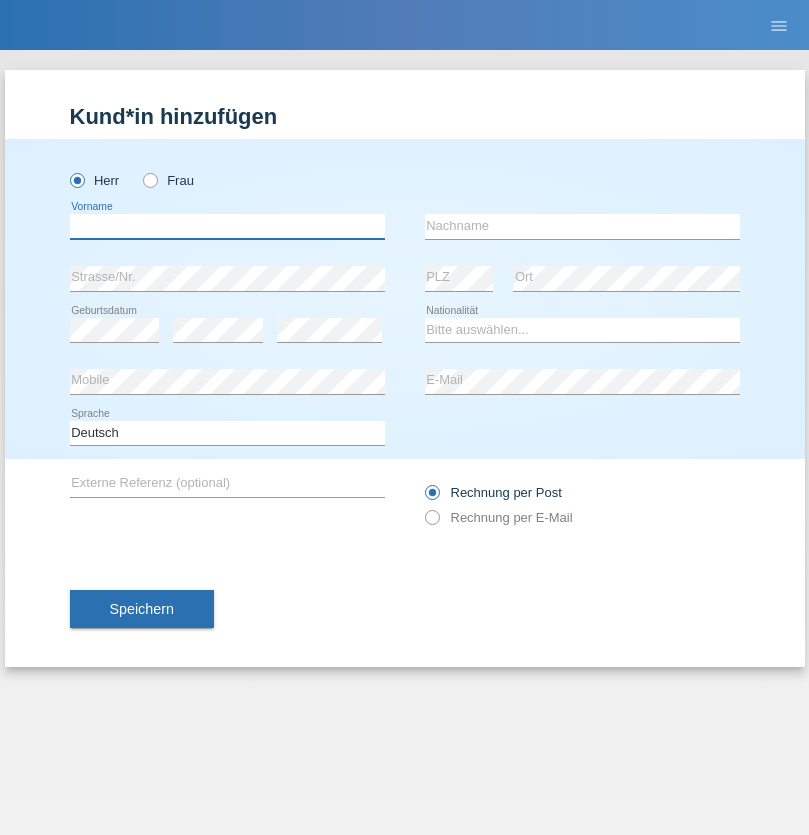 click at bounding box center [227, 226] 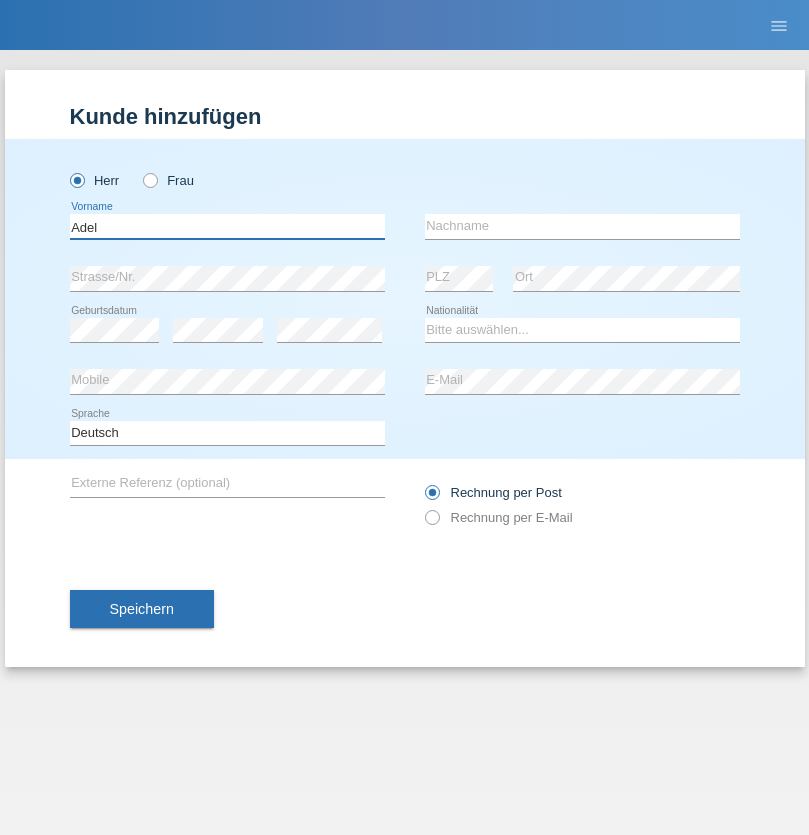 type on "Adel" 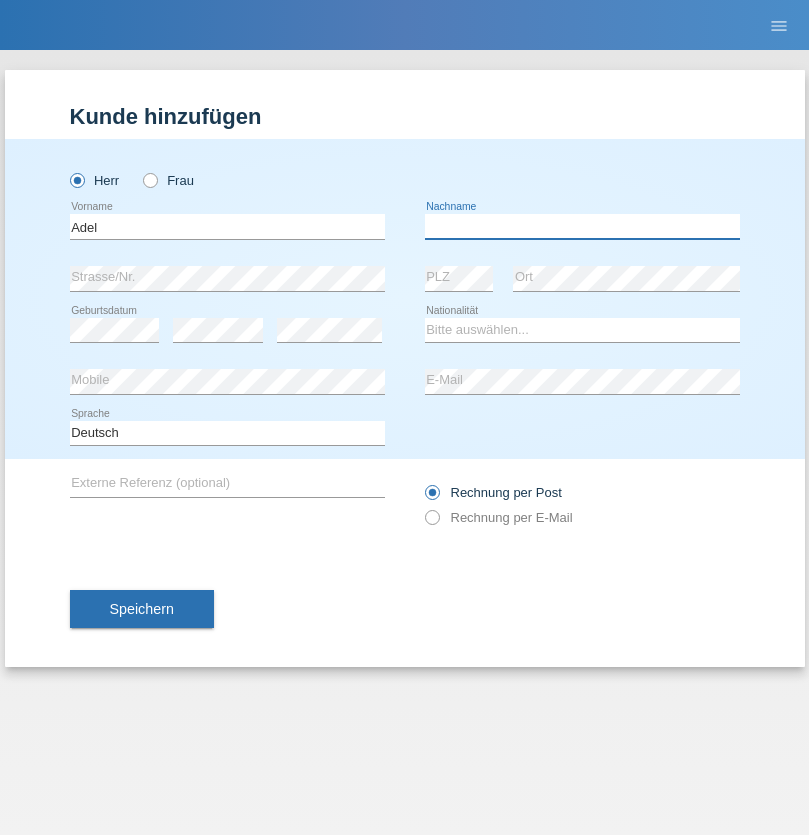 click at bounding box center [582, 226] 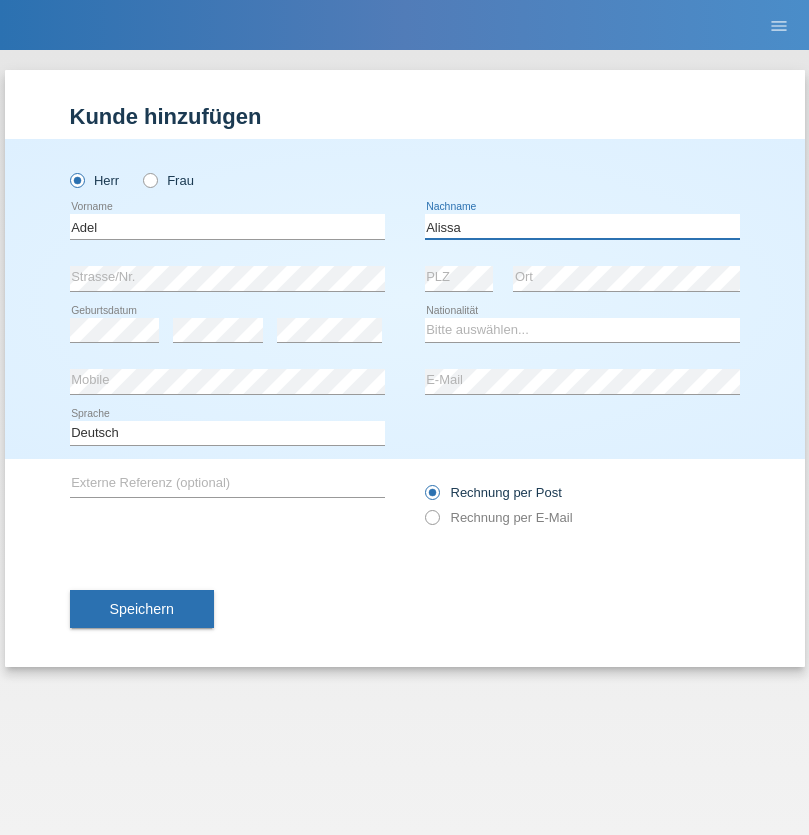 type on "Alissa" 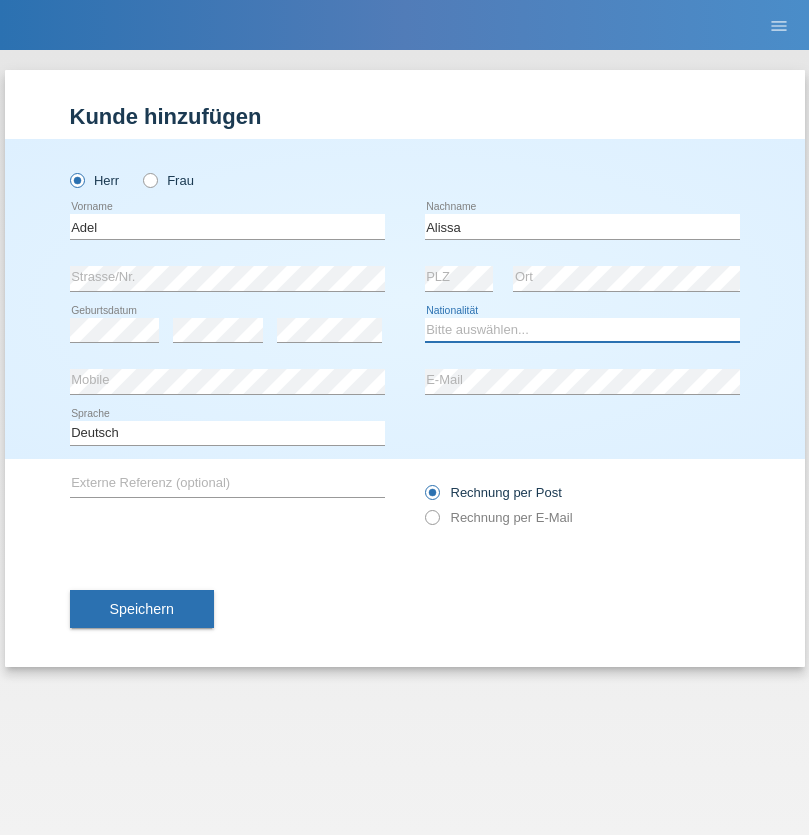 select on "SY" 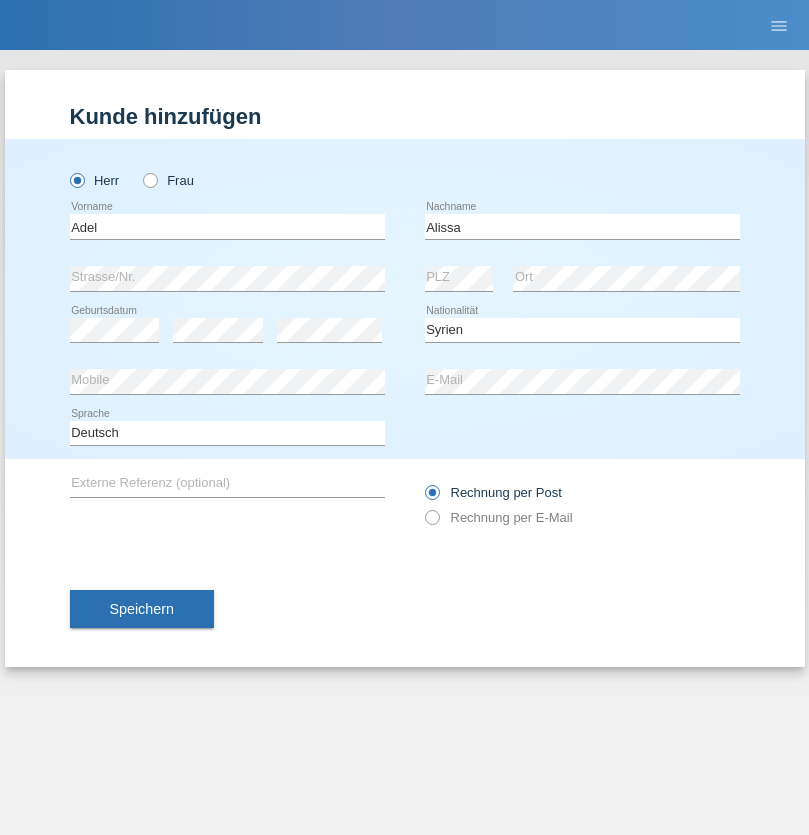 select on "C" 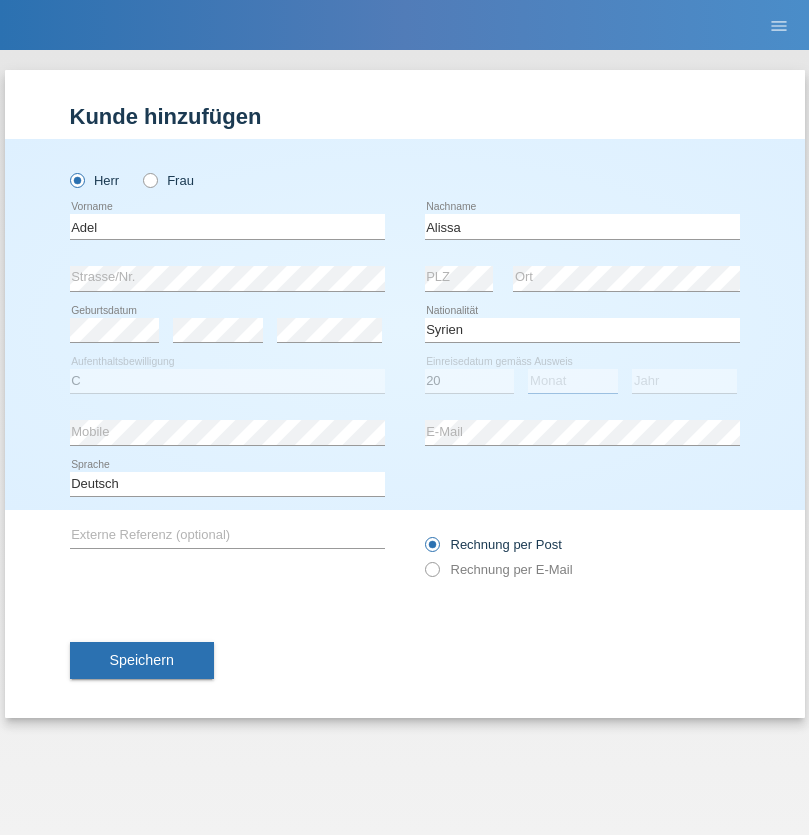 select on "09" 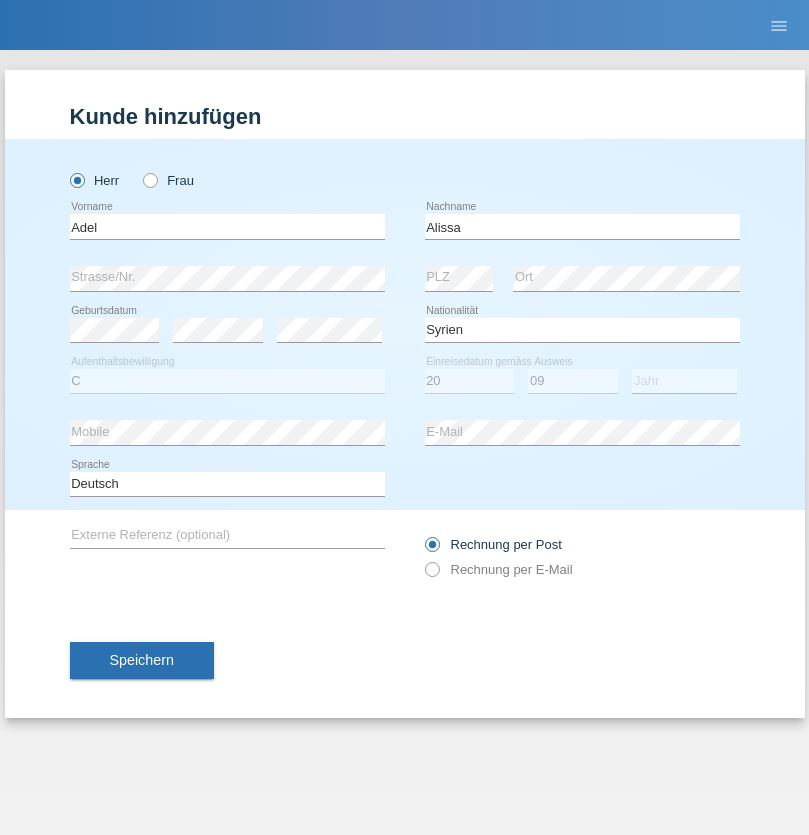 select on "2018" 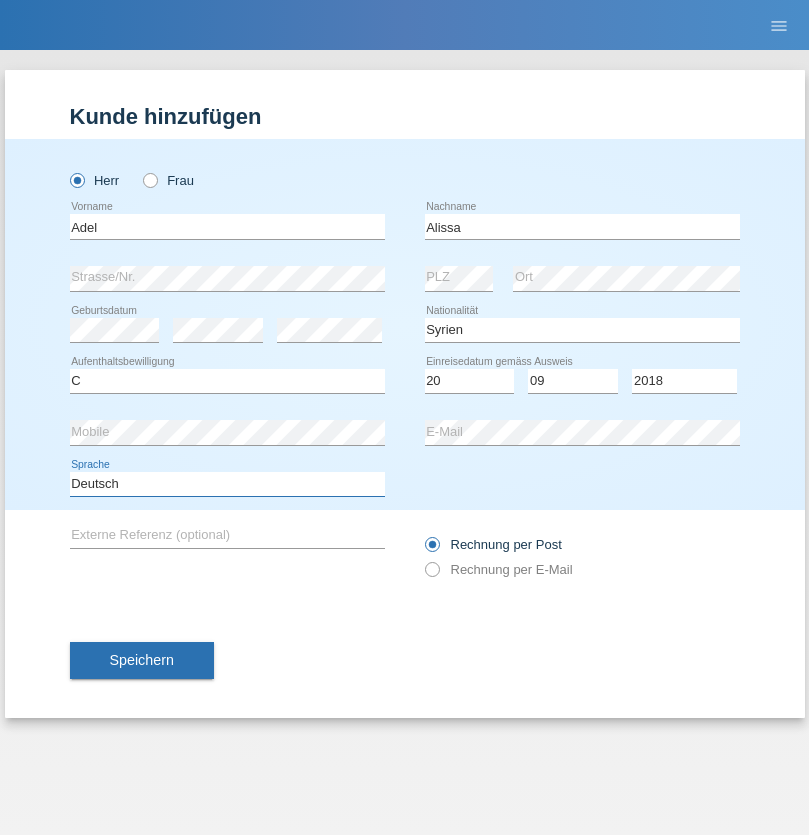 select on "en" 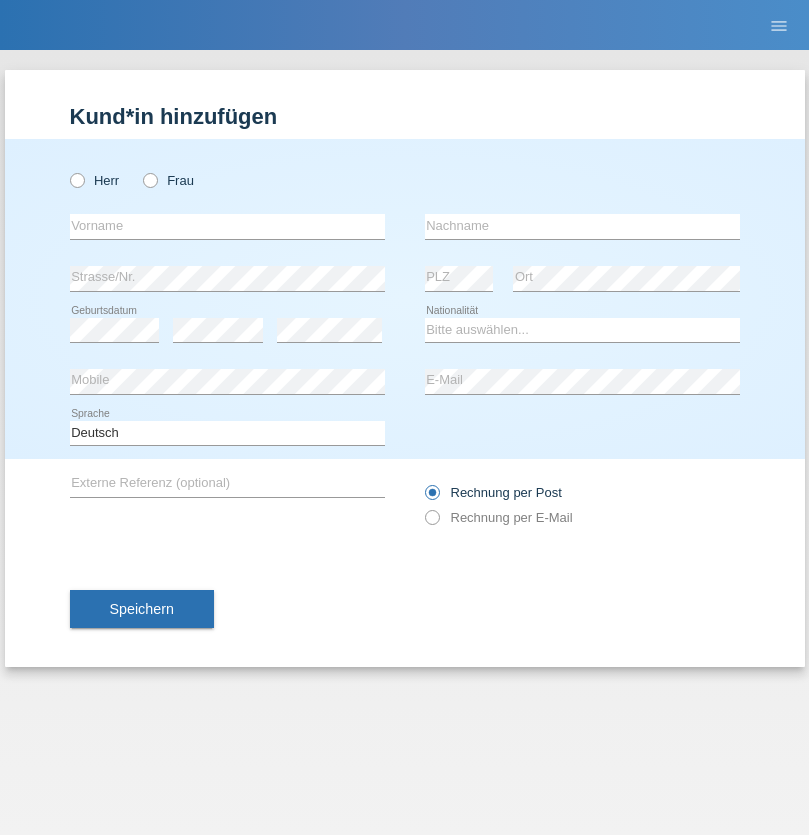 scroll, scrollTop: 0, scrollLeft: 0, axis: both 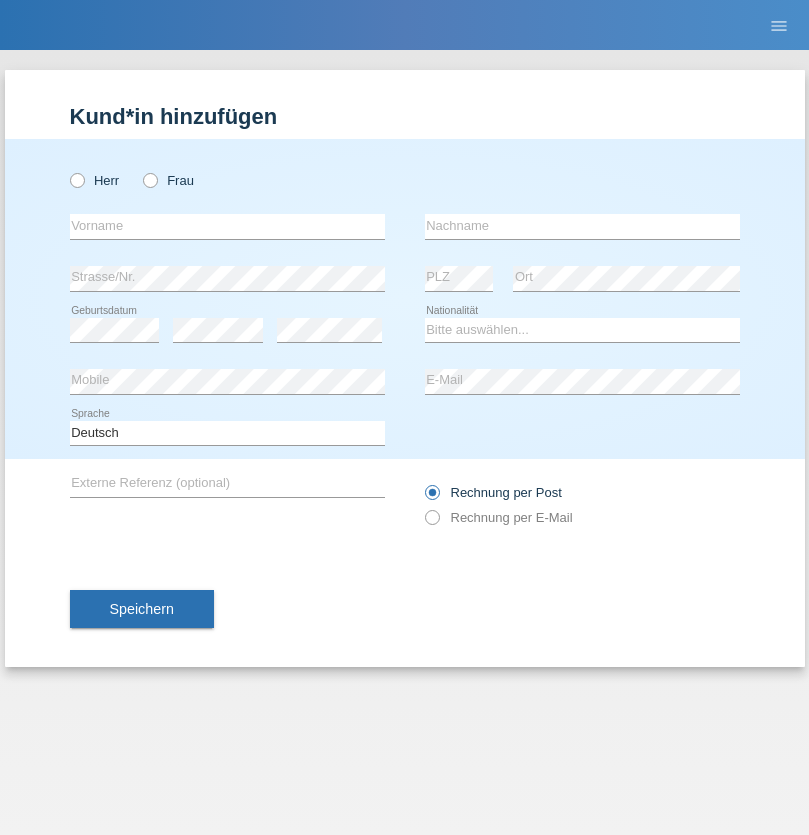 radio on "true" 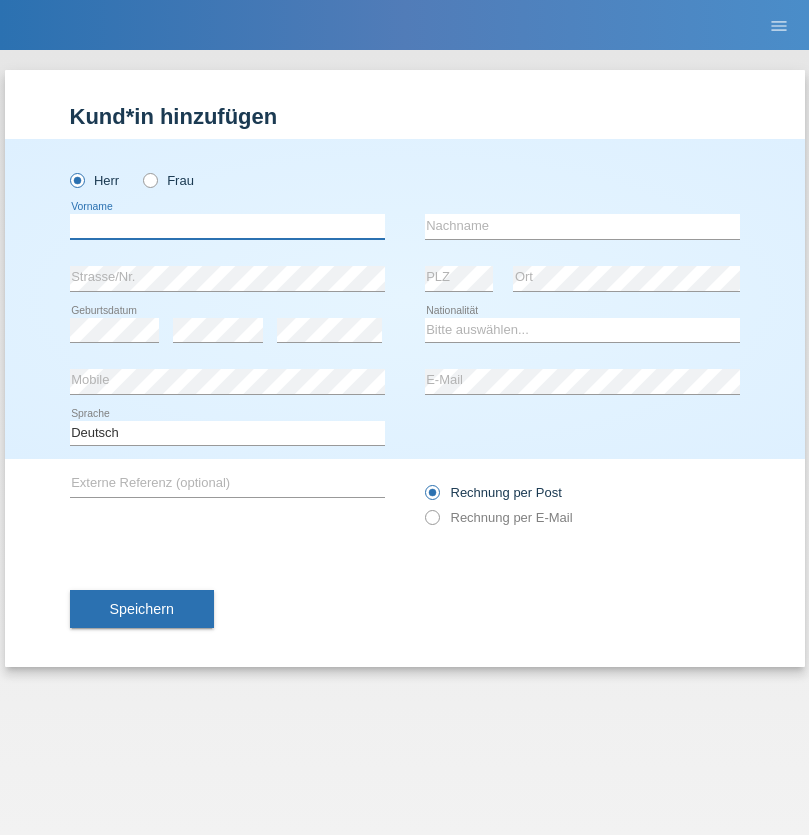 click at bounding box center [227, 226] 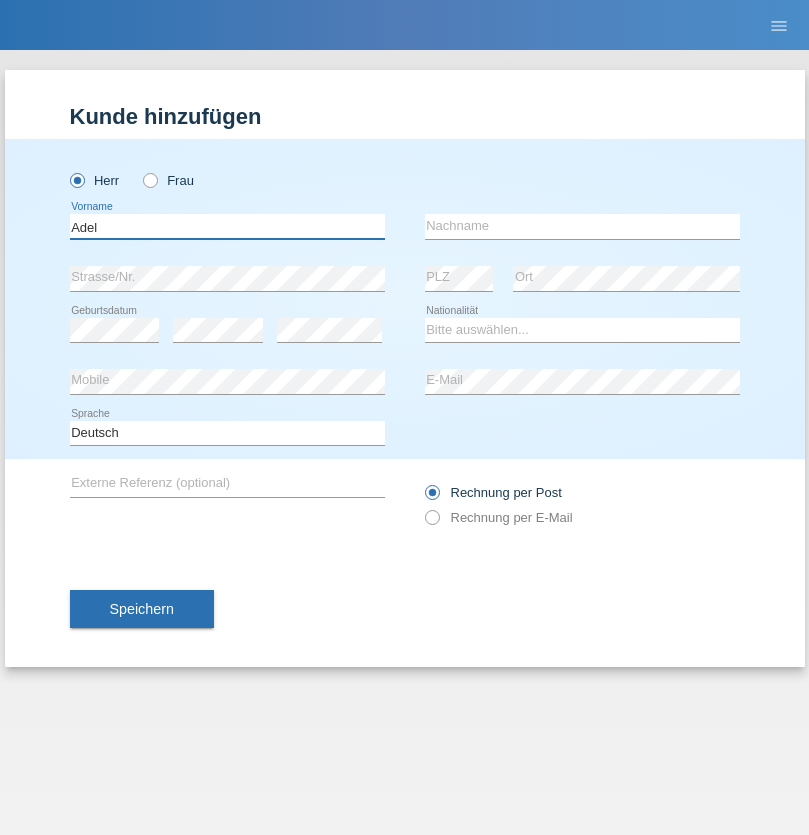 type on "Adel" 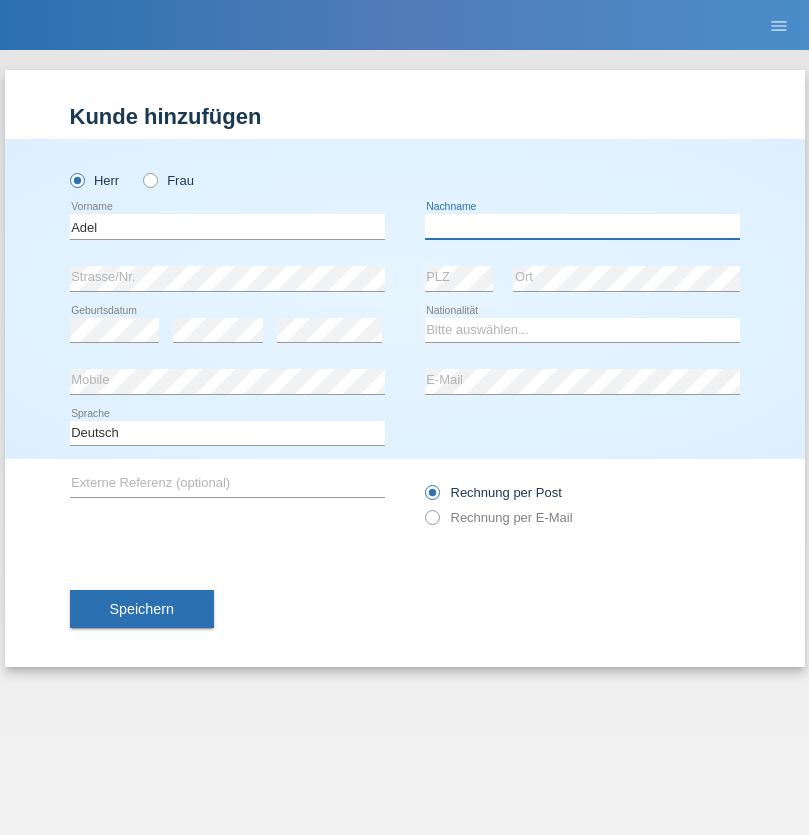click at bounding box center (582, 226) 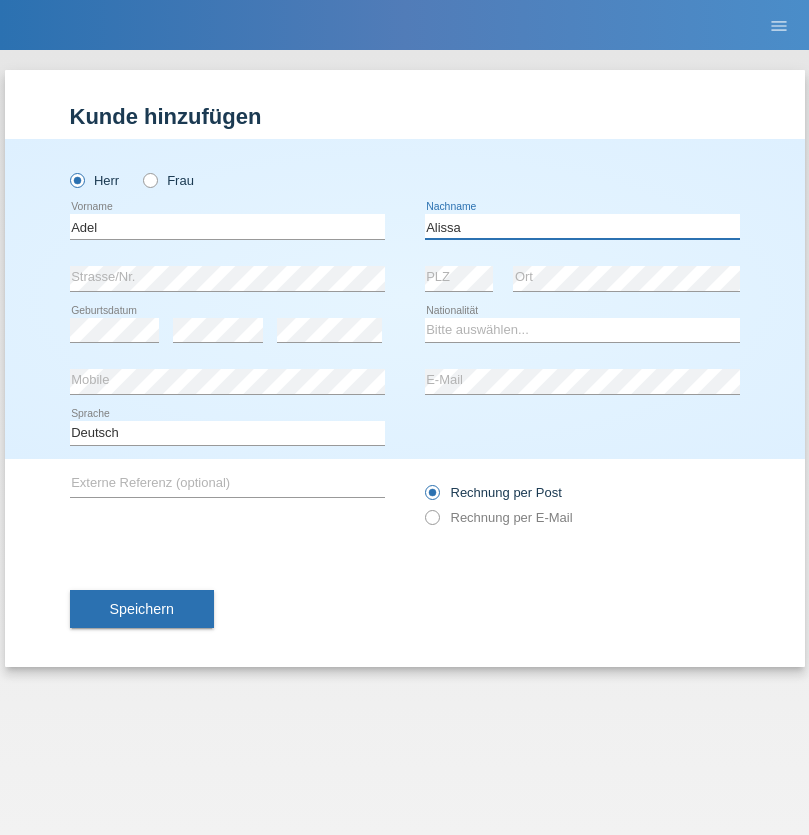 type on "Alissa" 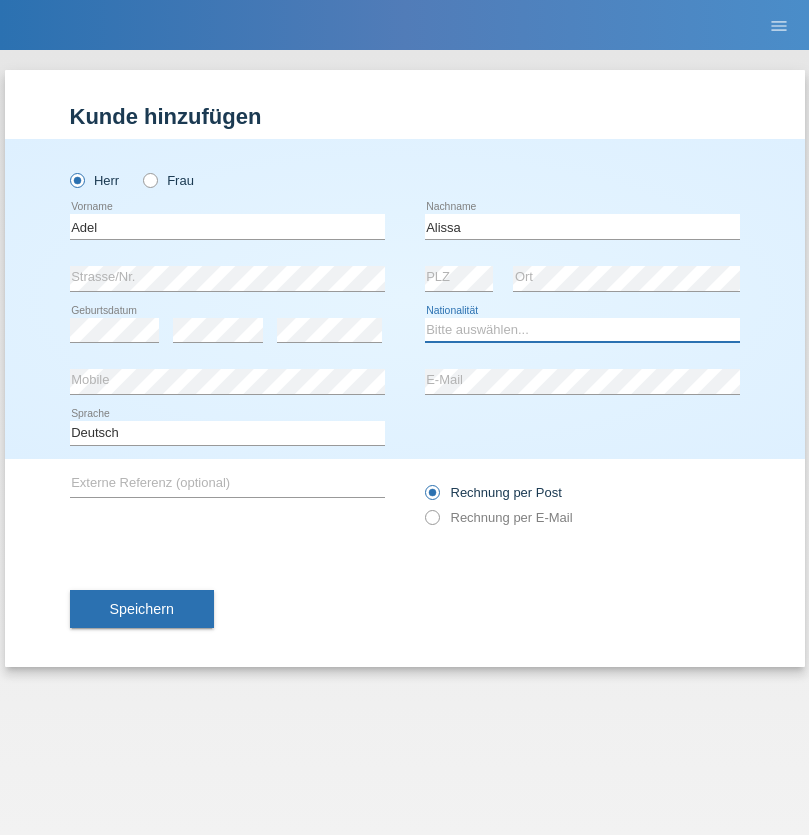 select on "SY" 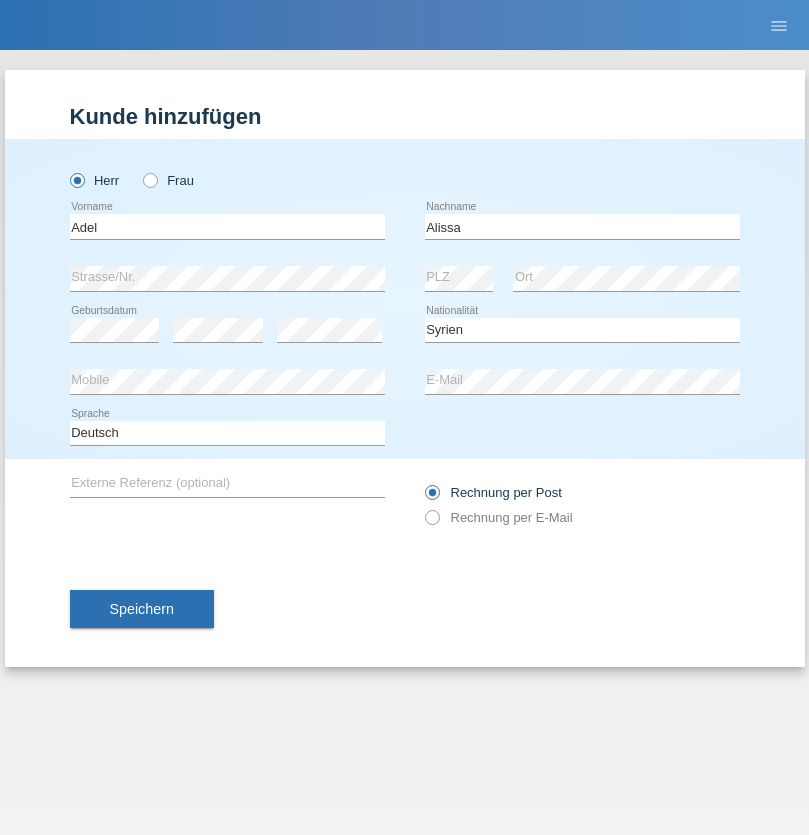 select on "C" 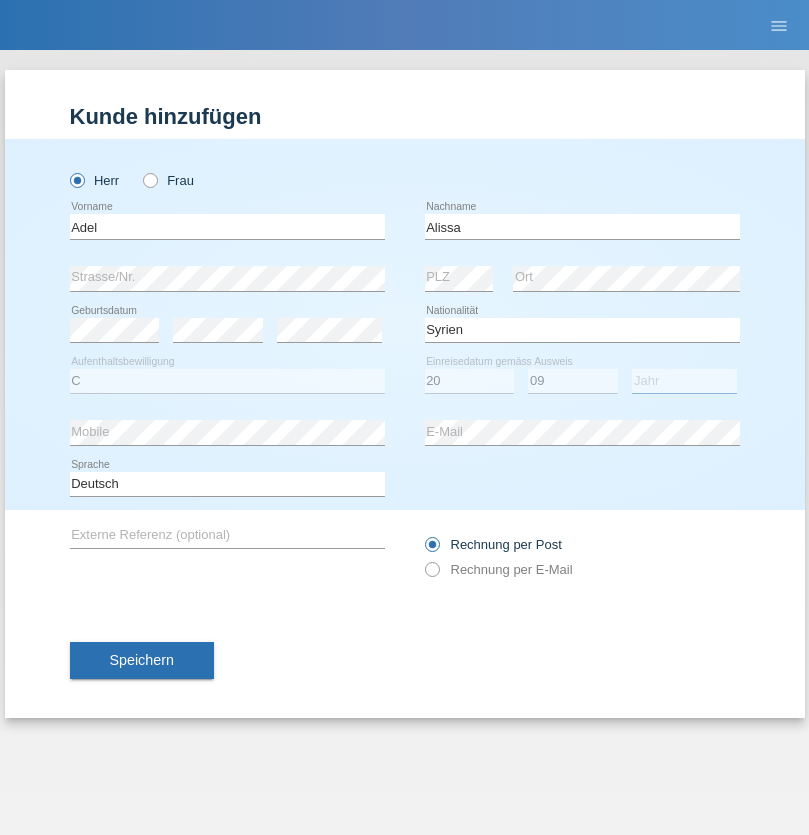 select on "2018" 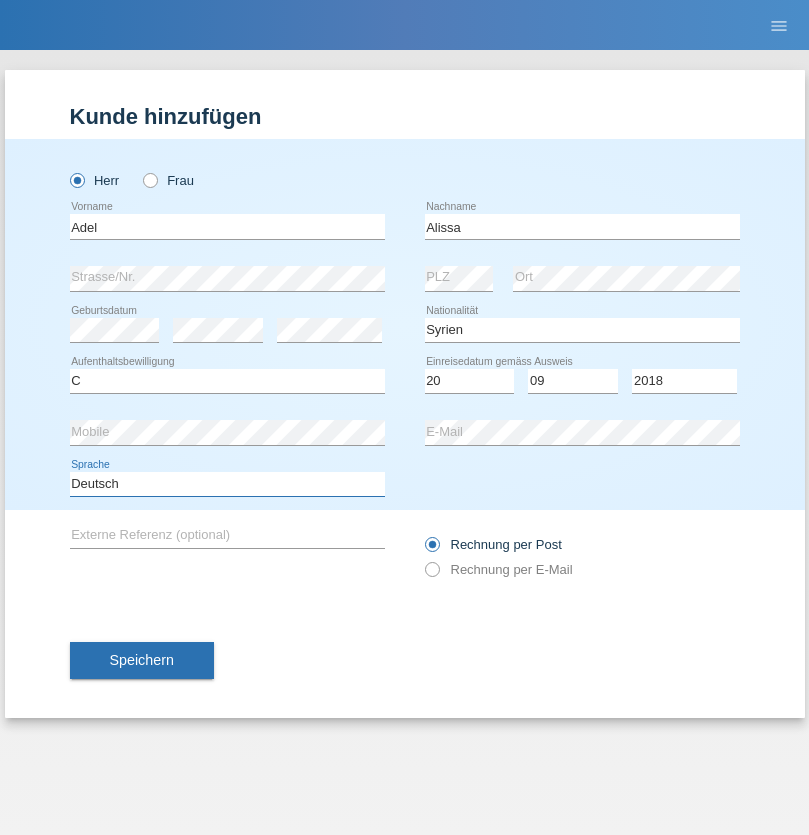select on "en" 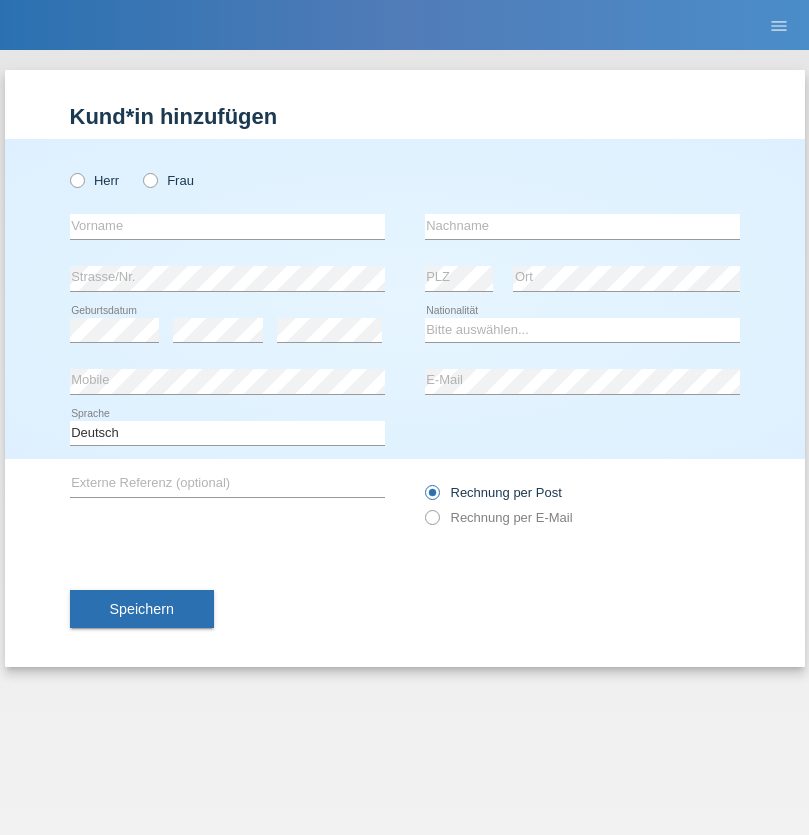 scroll, scrollTop: 0, scrollLeft: 0, axis: both 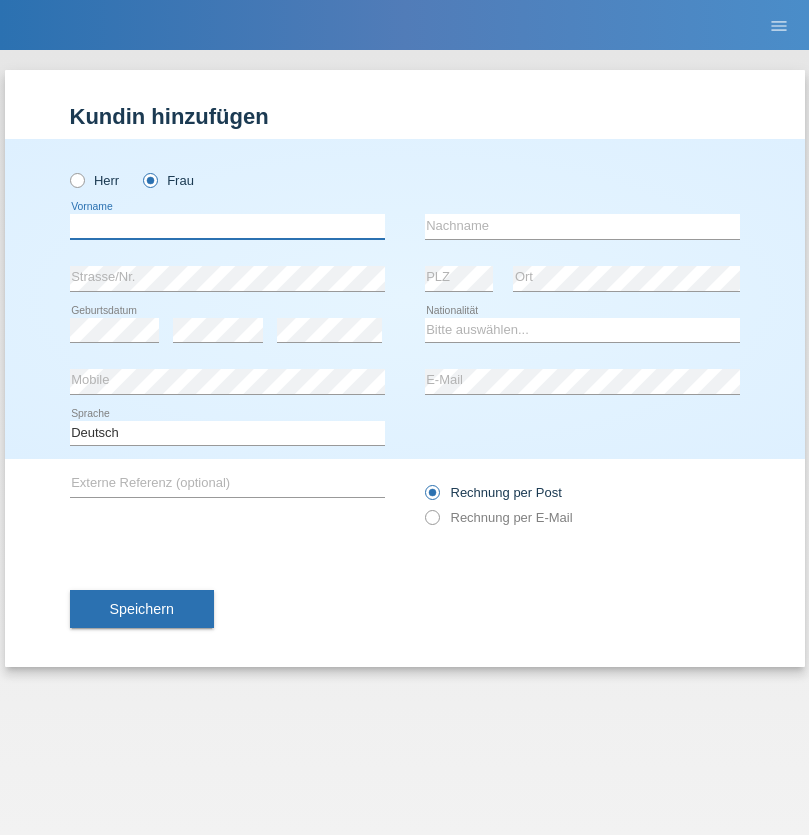 click at bounding box center [227, 226] 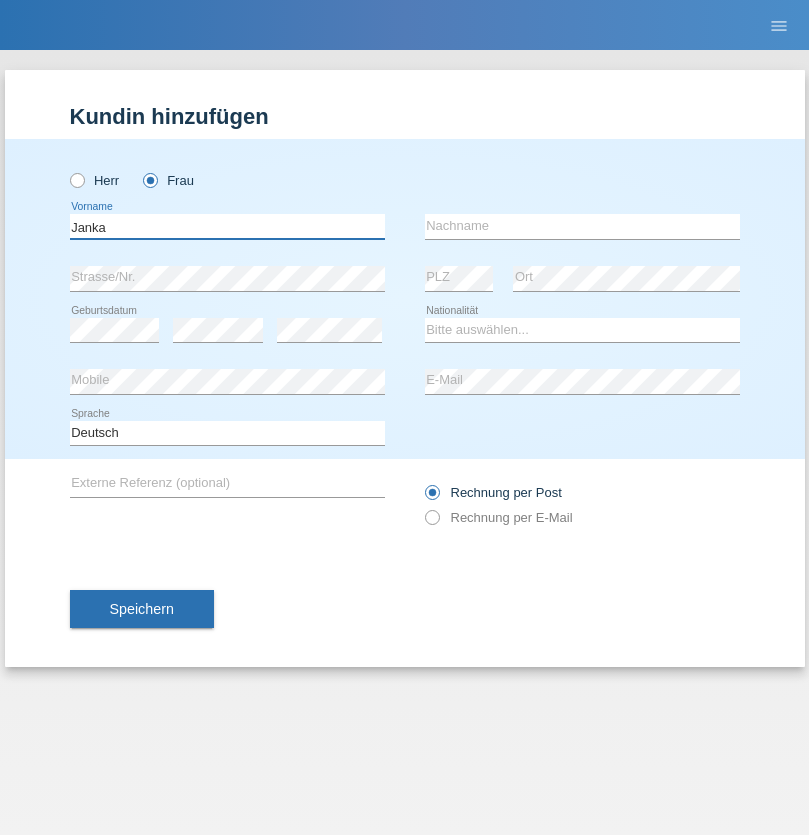 type on "Janka" 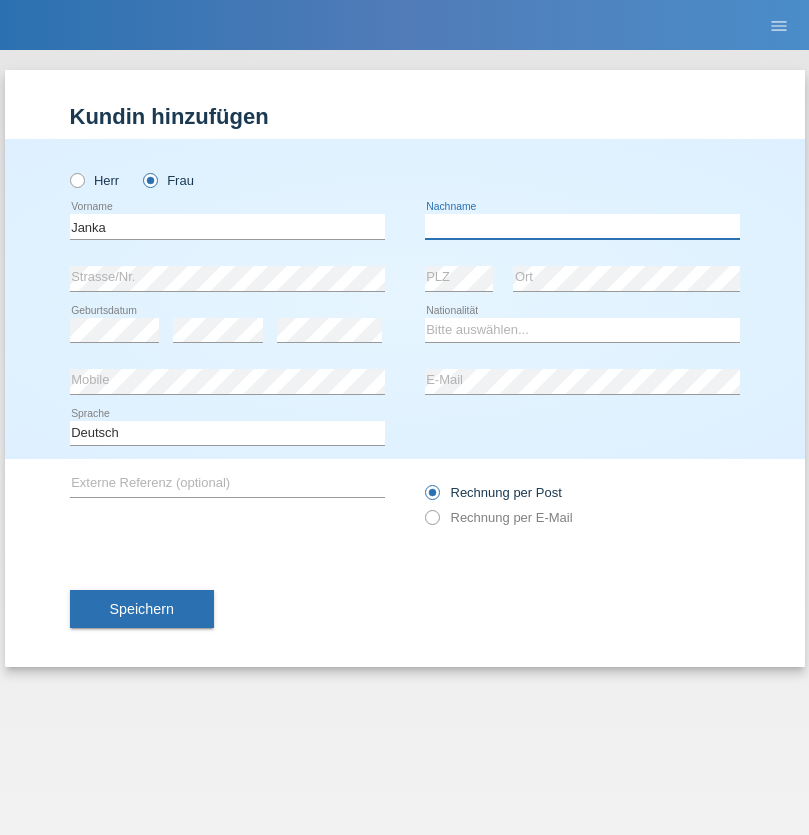 click at bounding box center [582, 226] 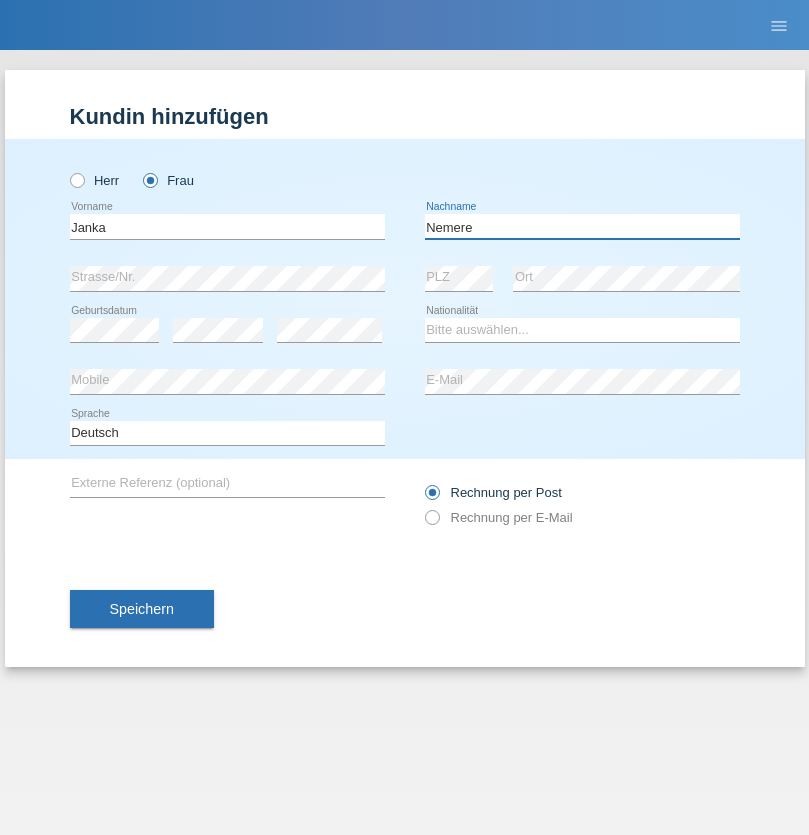 type on "Nemere" 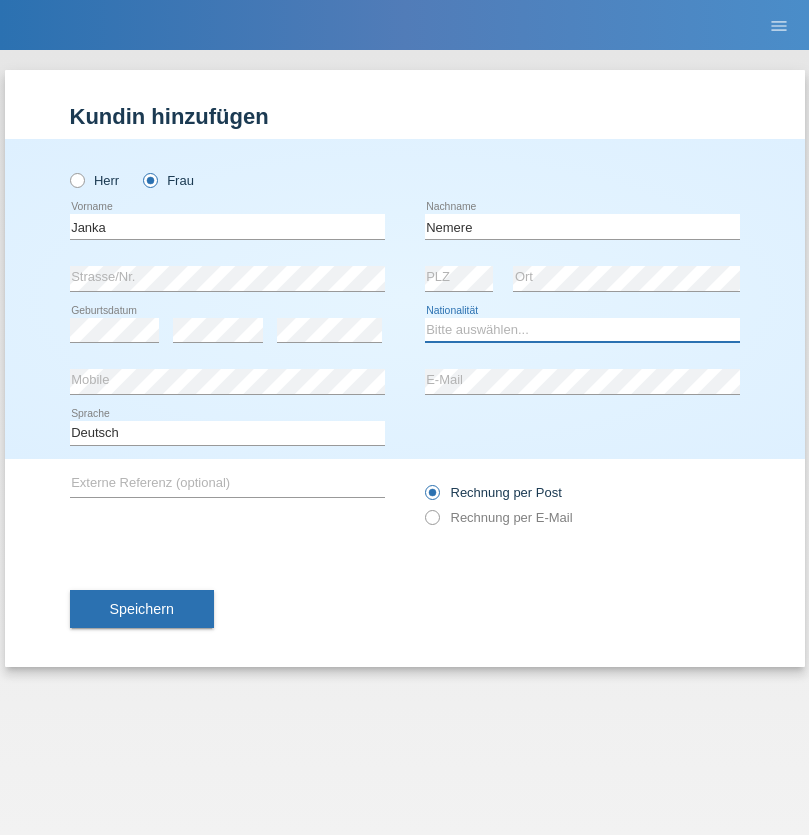 select on "HU" 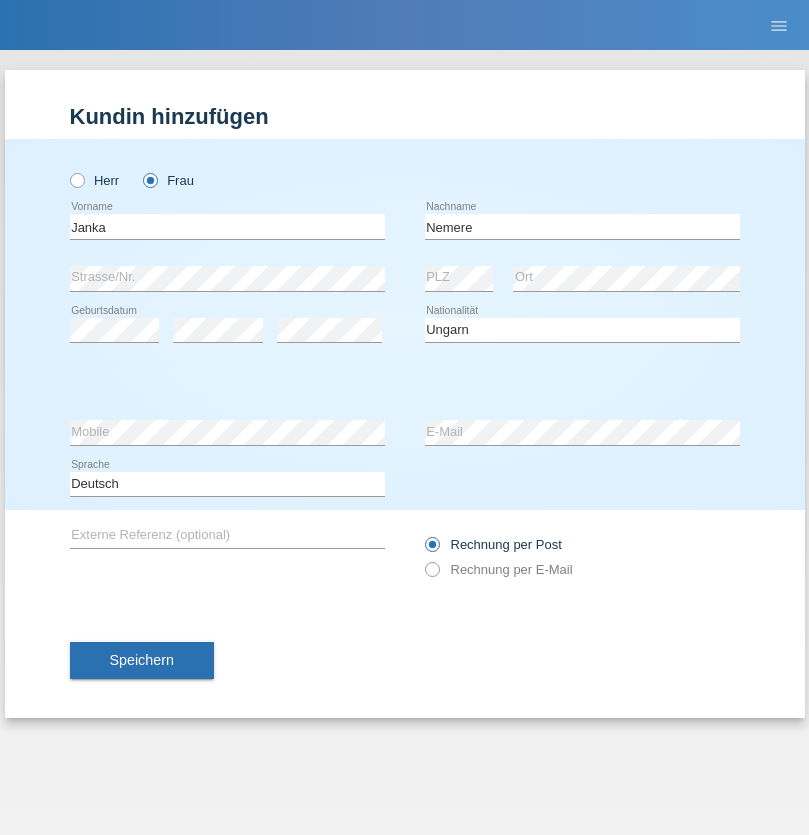 select on "C" 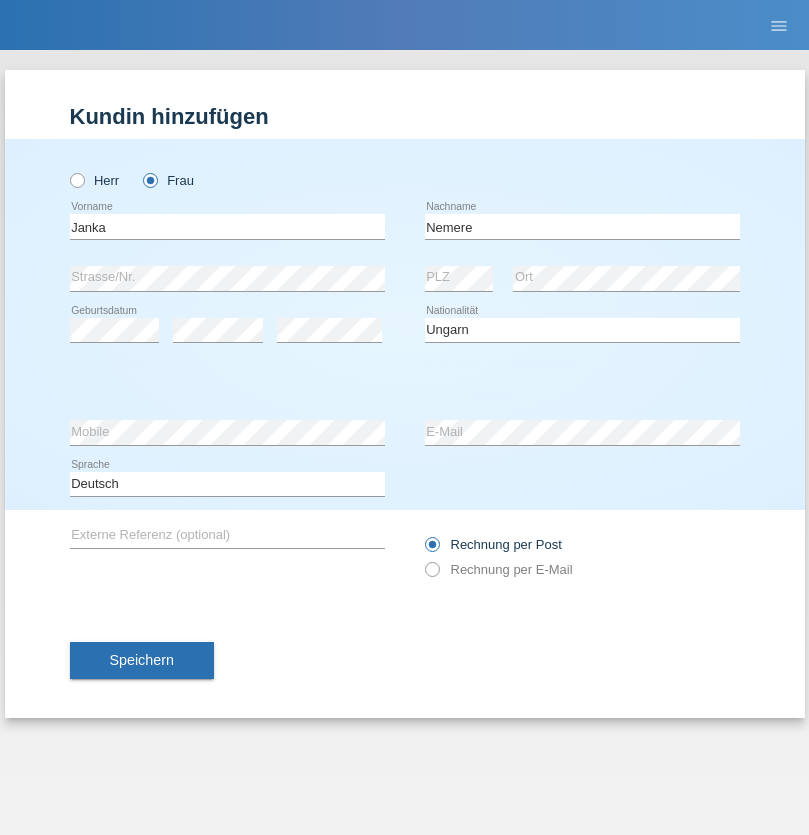 select on "13" 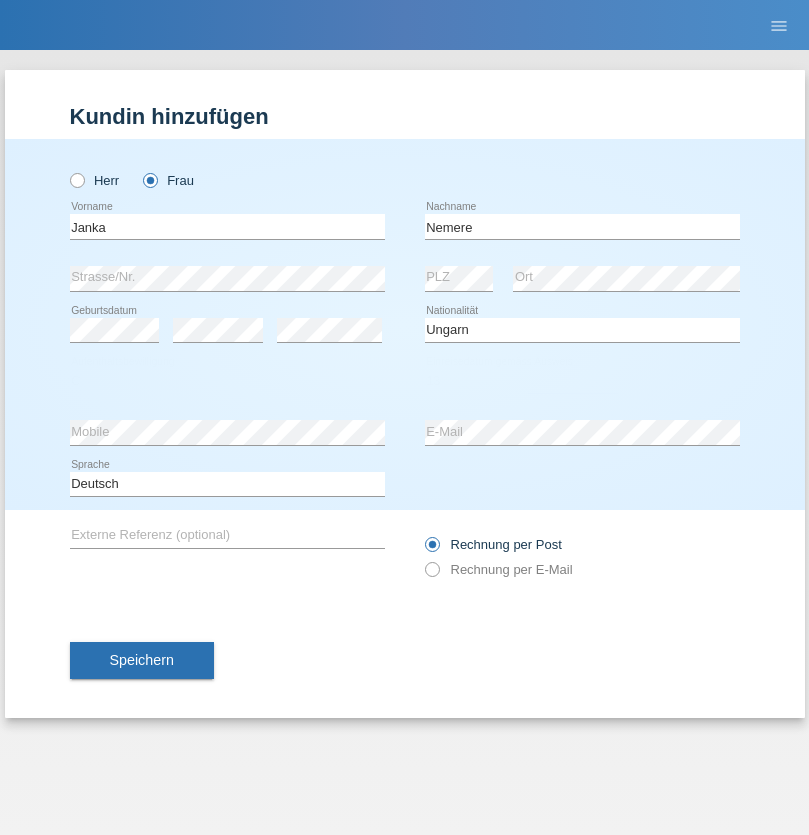 select on "12" 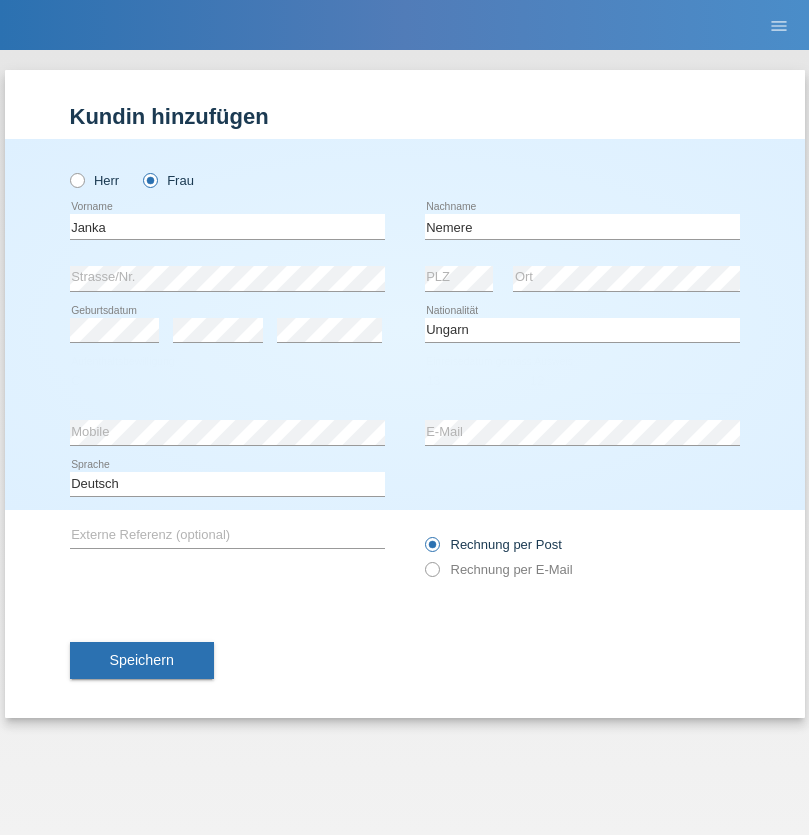 select on "2021" 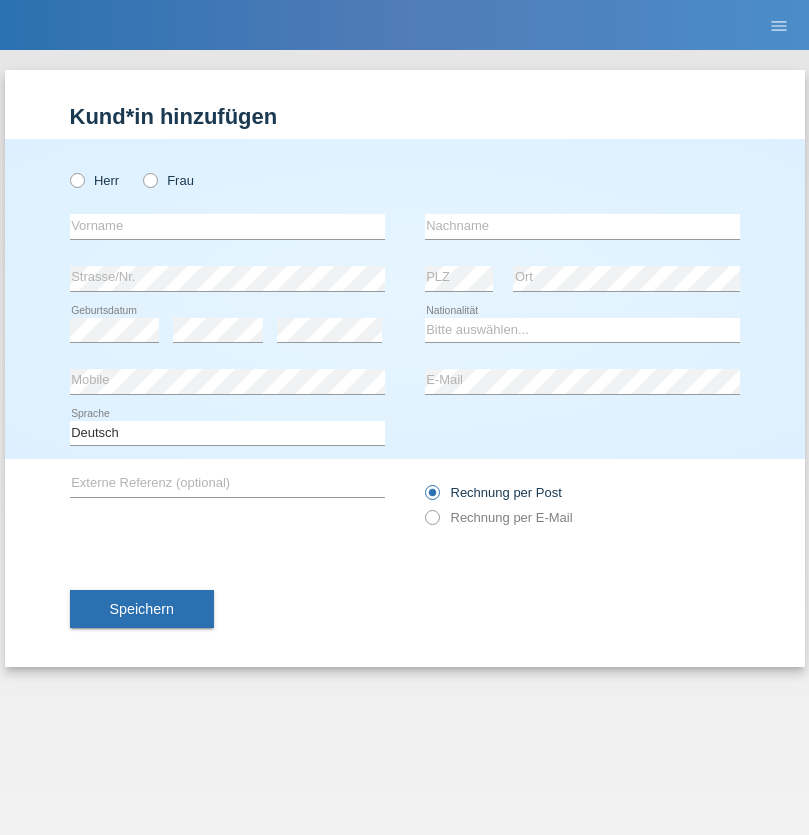 scroll, scrollTop: 0, scrollLeft: 0, axis: both 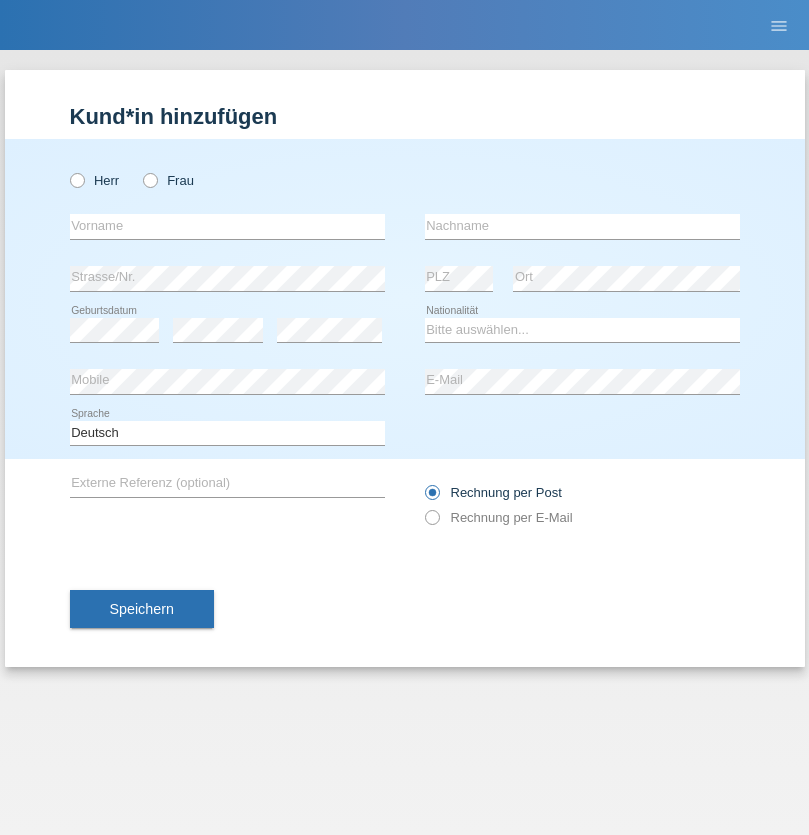 radio on "true" 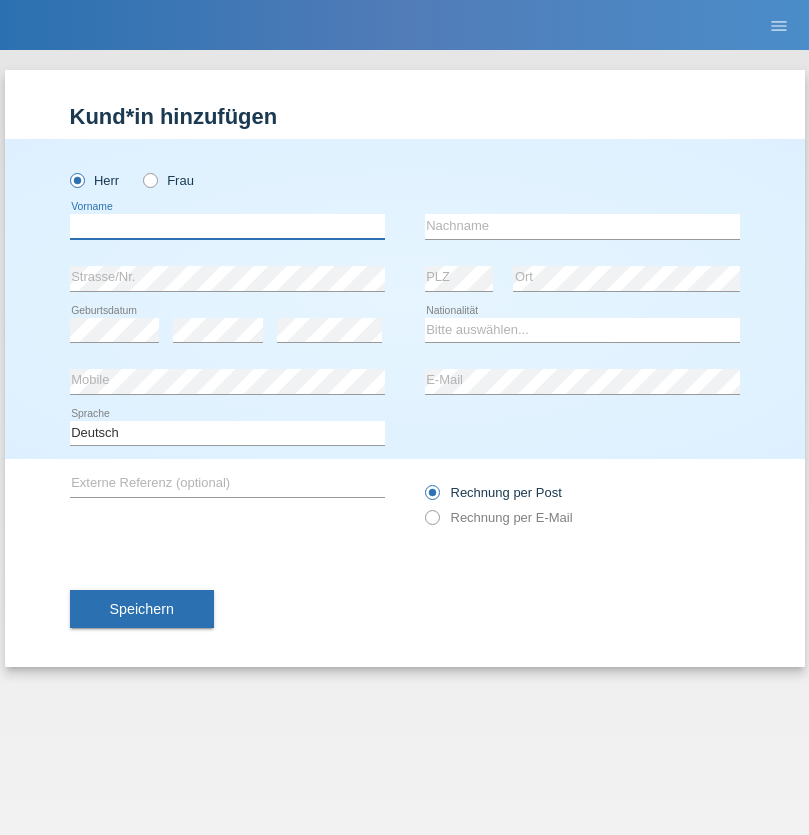 click at bounding box center (227, 226) 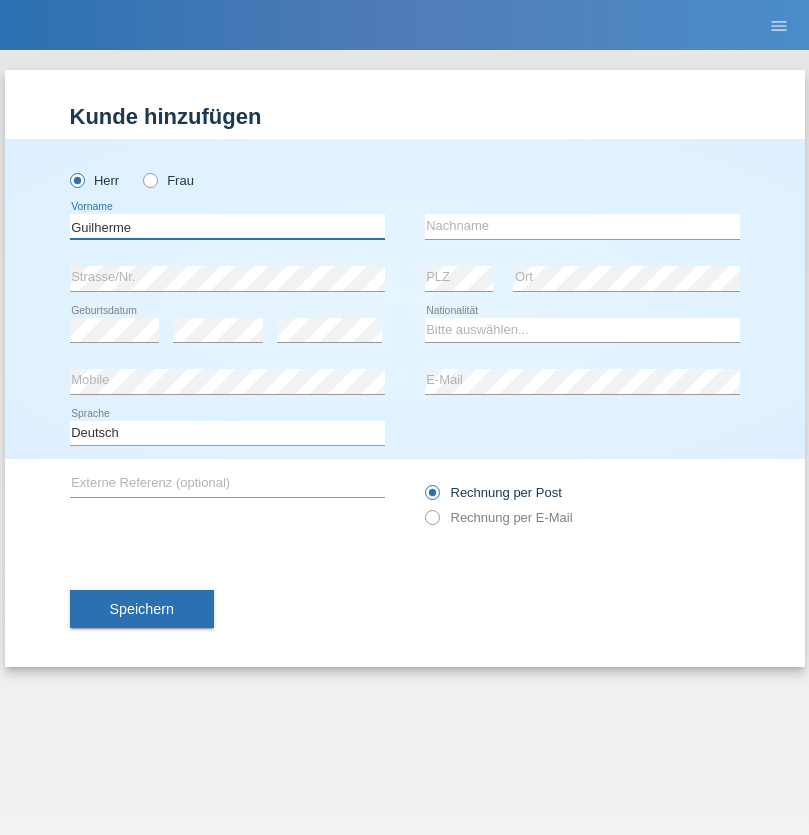 type on "Guilherme" 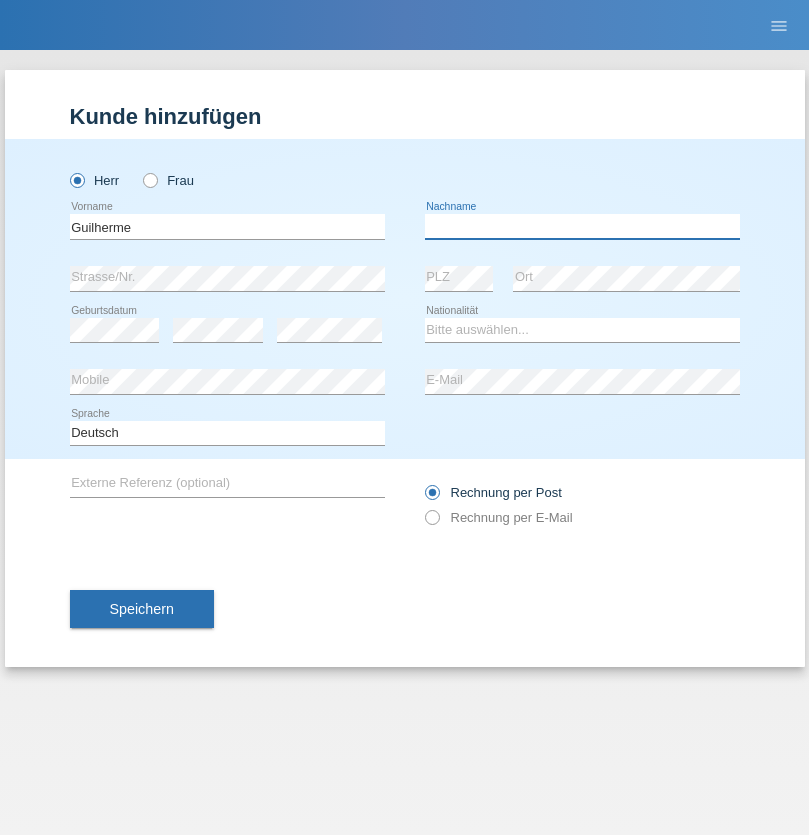 click at bounding box center [582, 226] 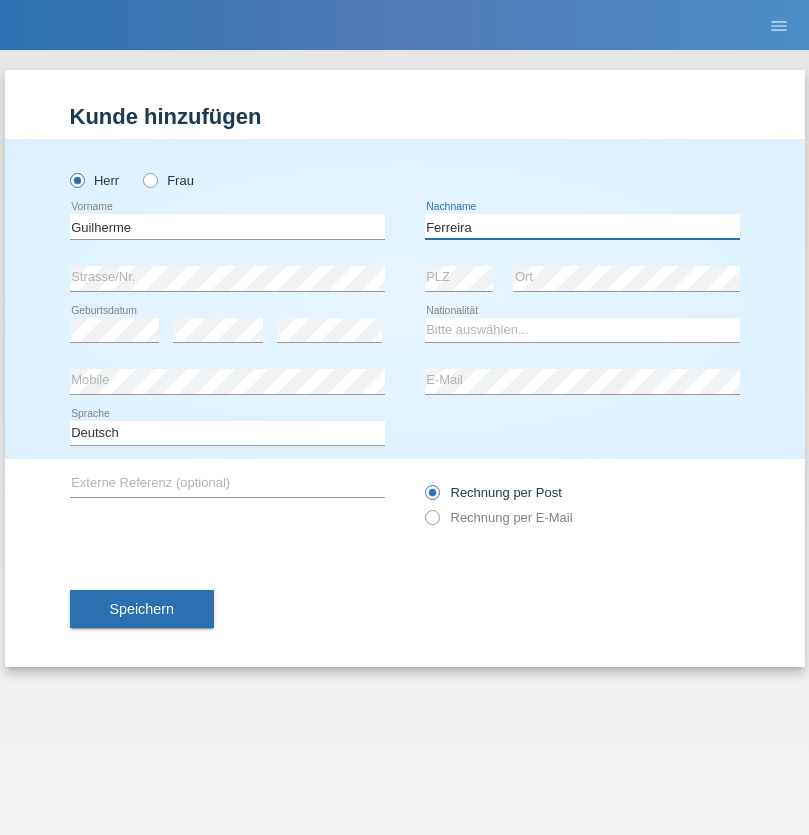 type on "Ferreira" 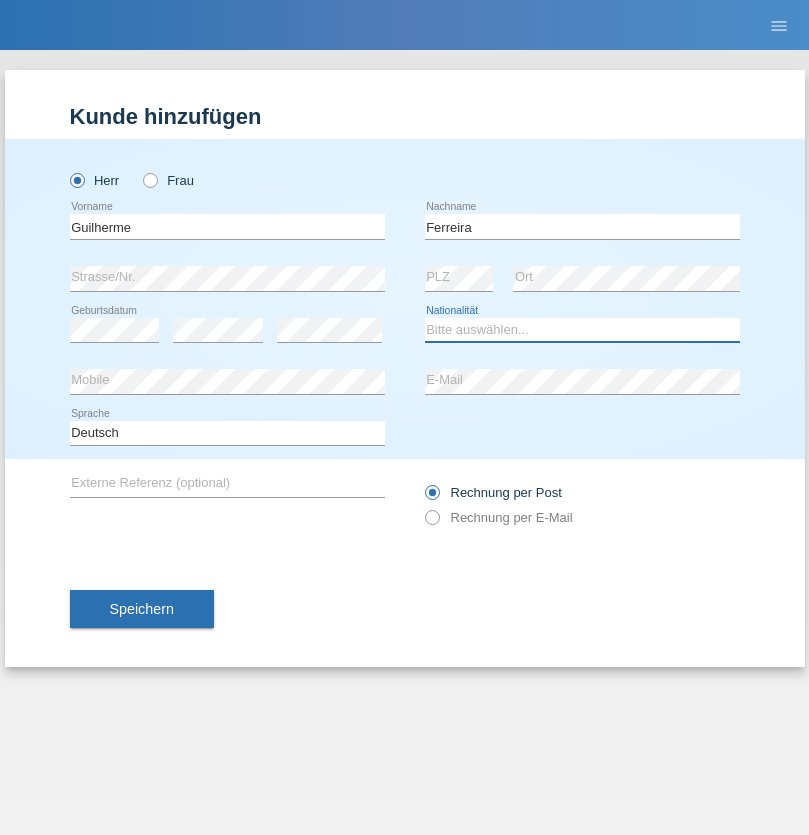 select on "PT" 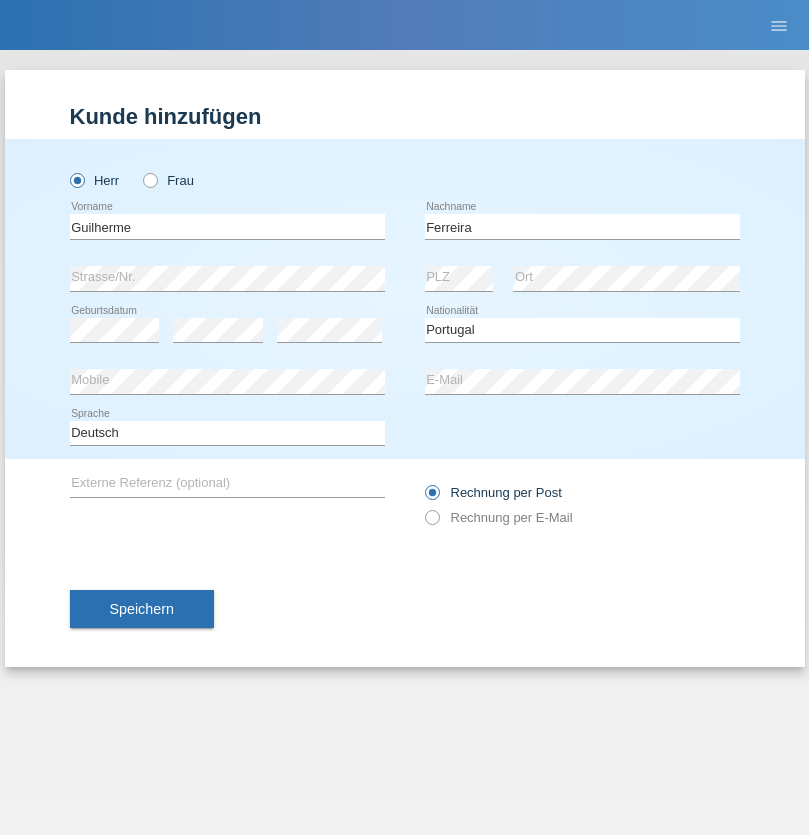 select on "C" 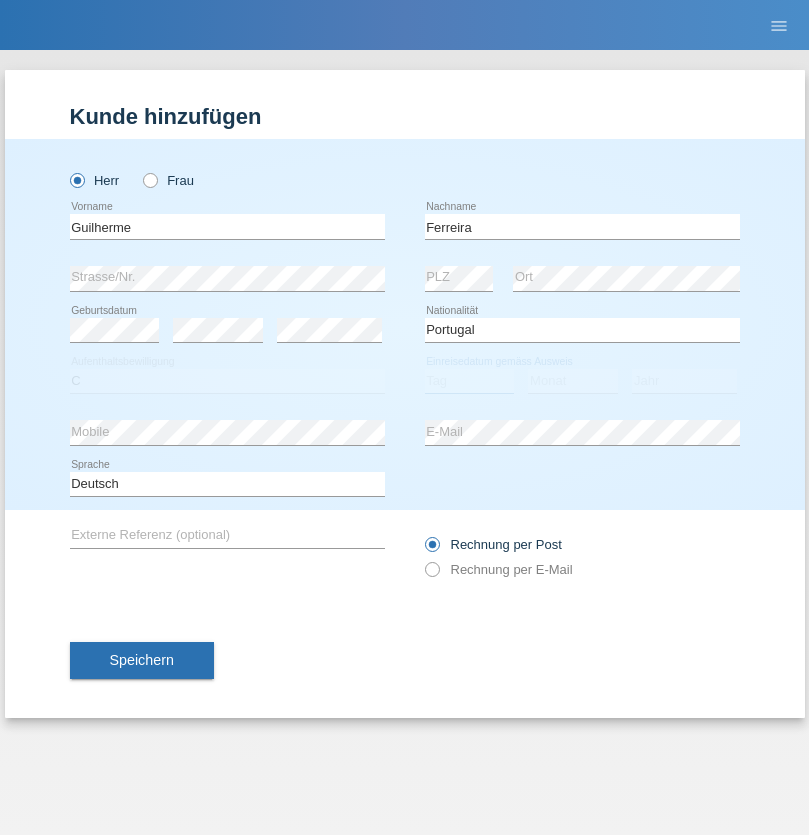 select on "04" 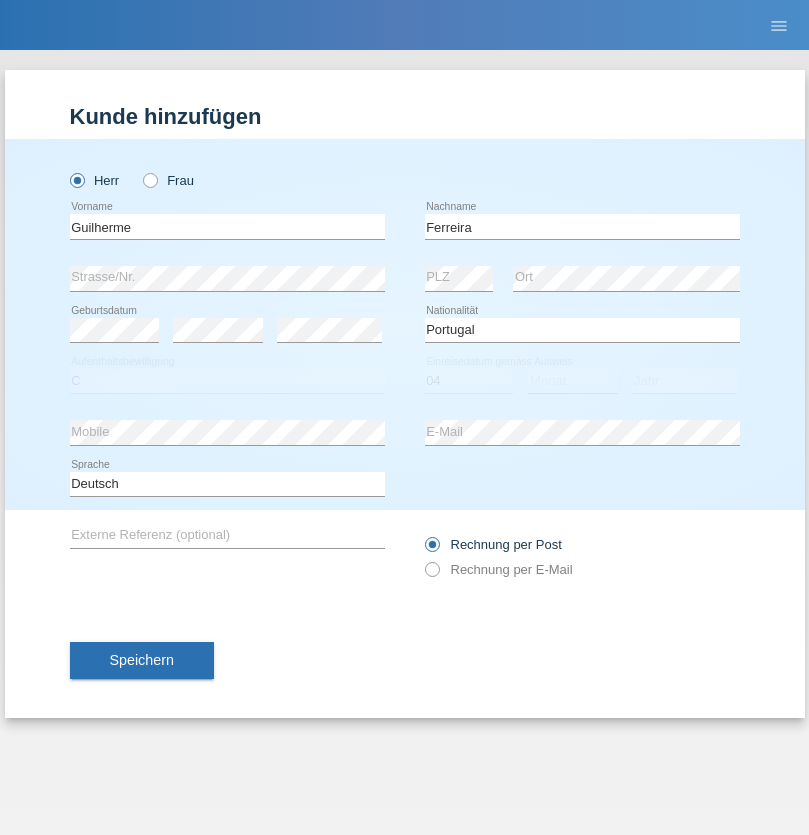 select on "09" 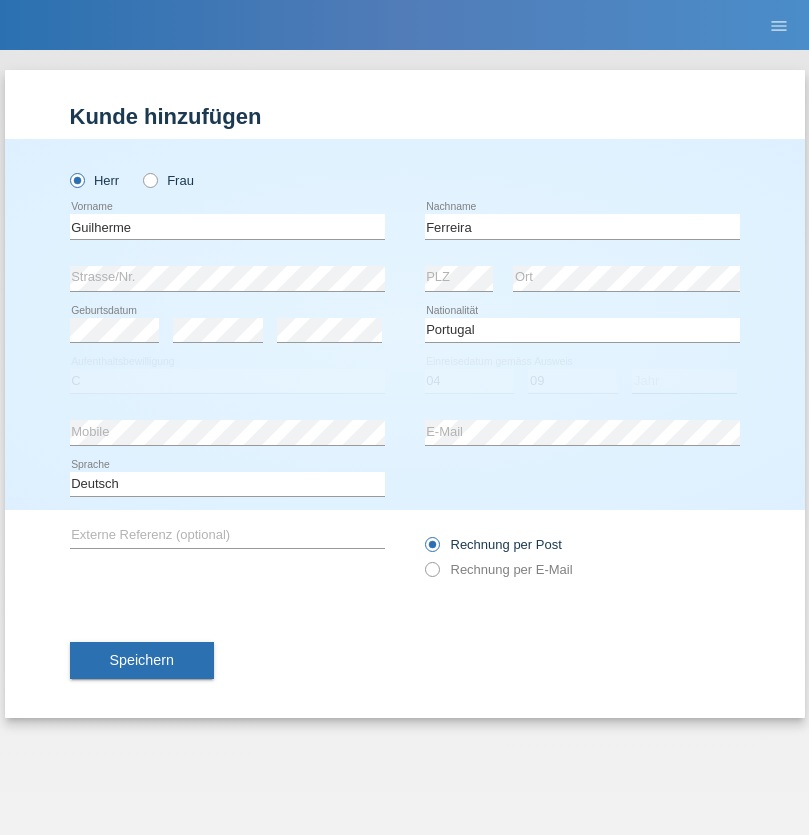 select on "2021" 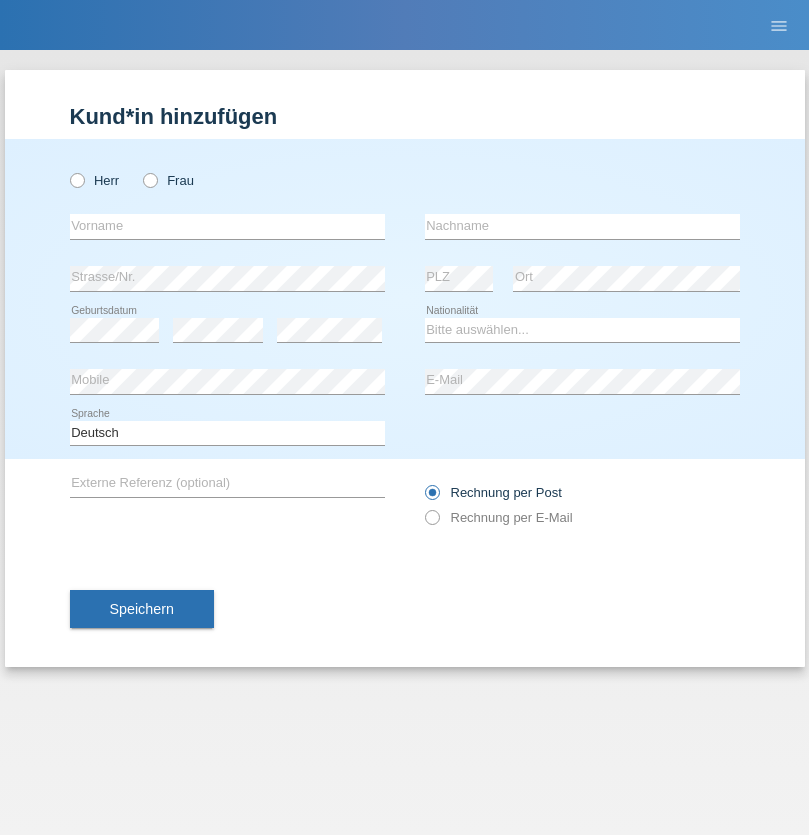 scroll, scrollTop: 0, scrollLeft: 0, axis: both 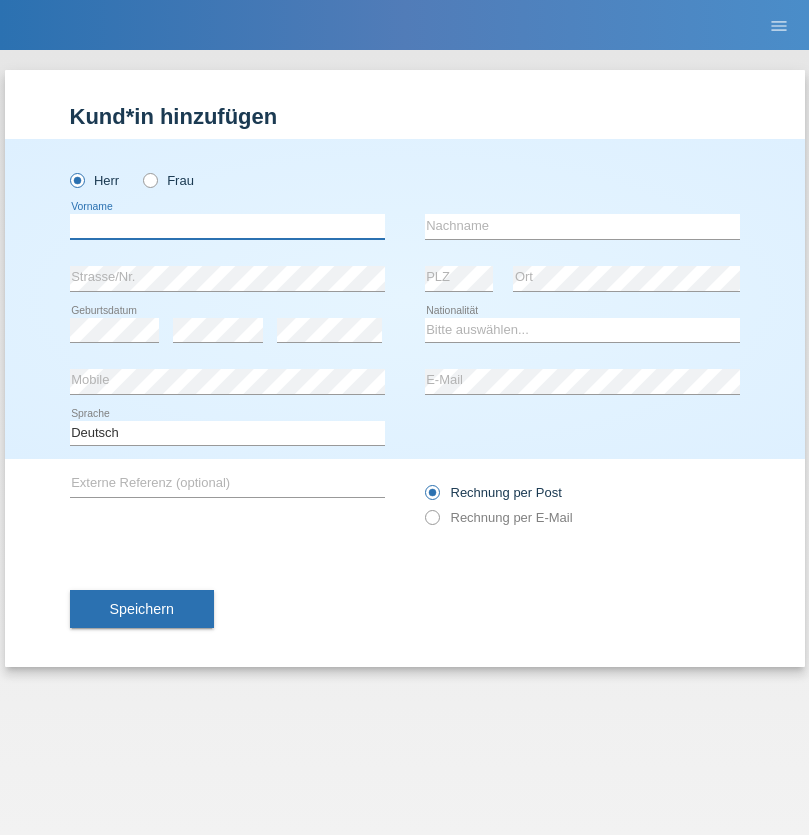 click at bounding box center [227, 226] 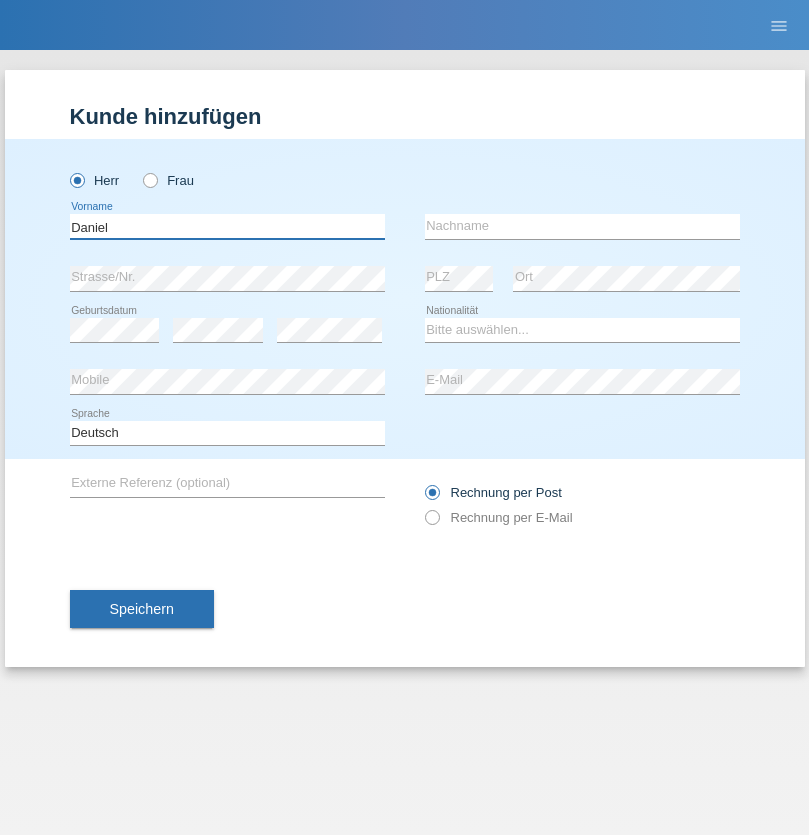 type on "Daniel" 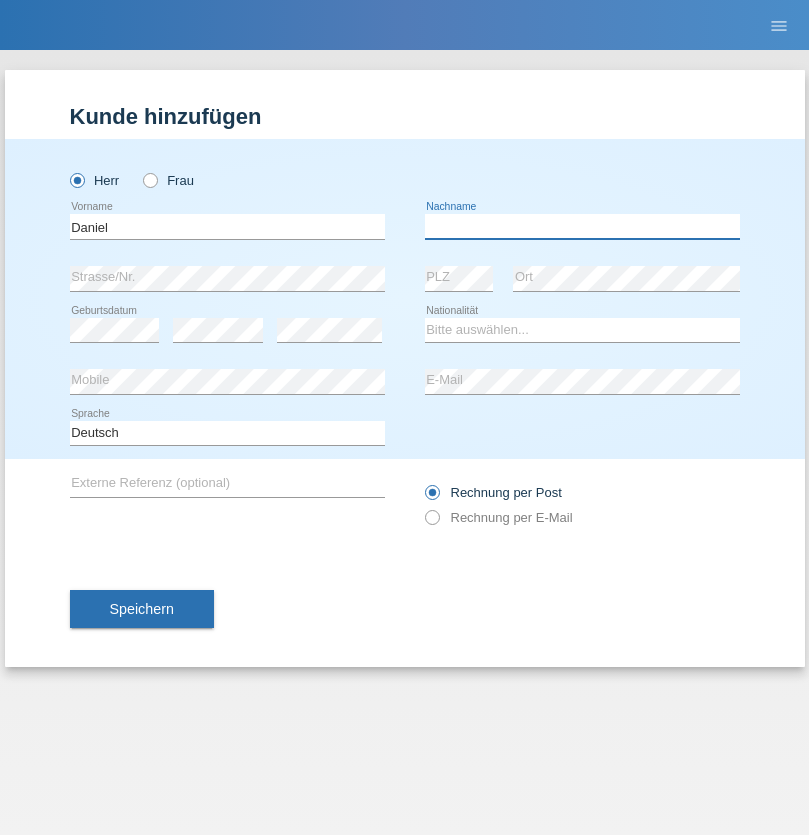 click at bounding box center (582, 226) 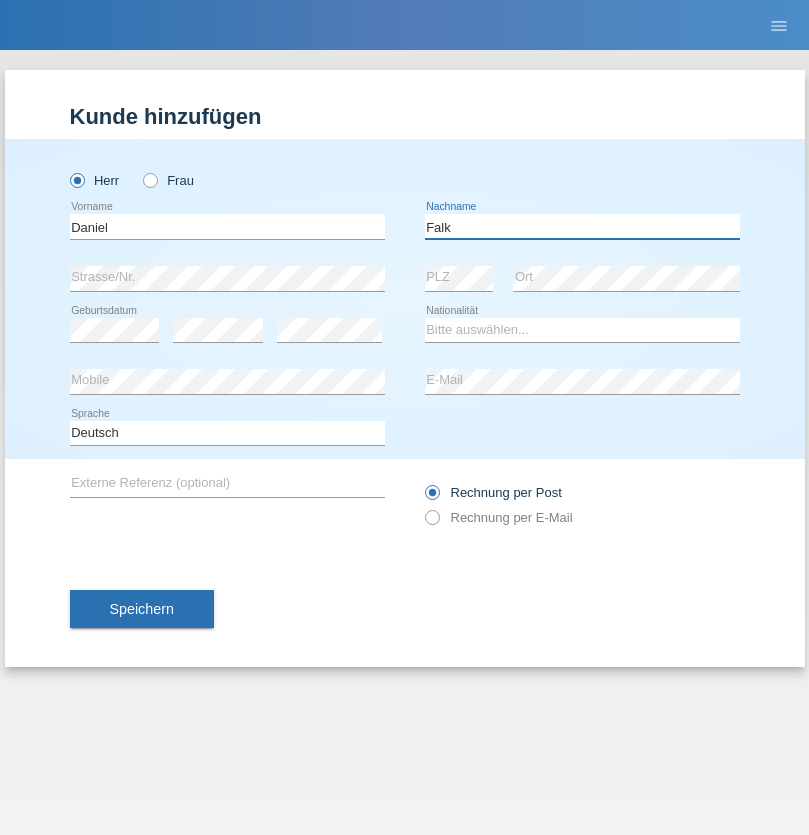 type on "Falk" 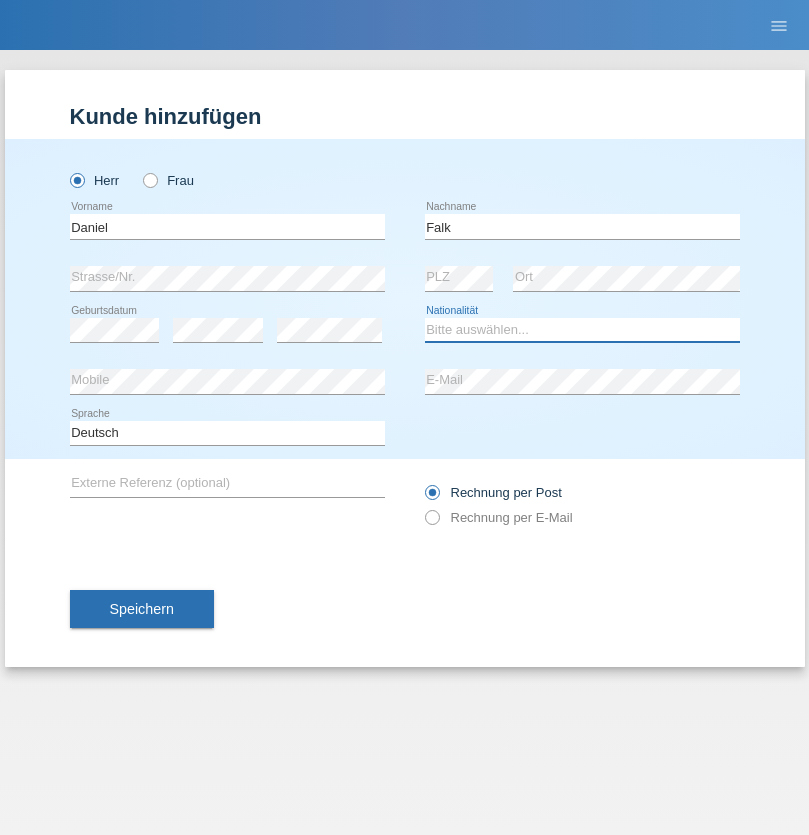 select on "CH" 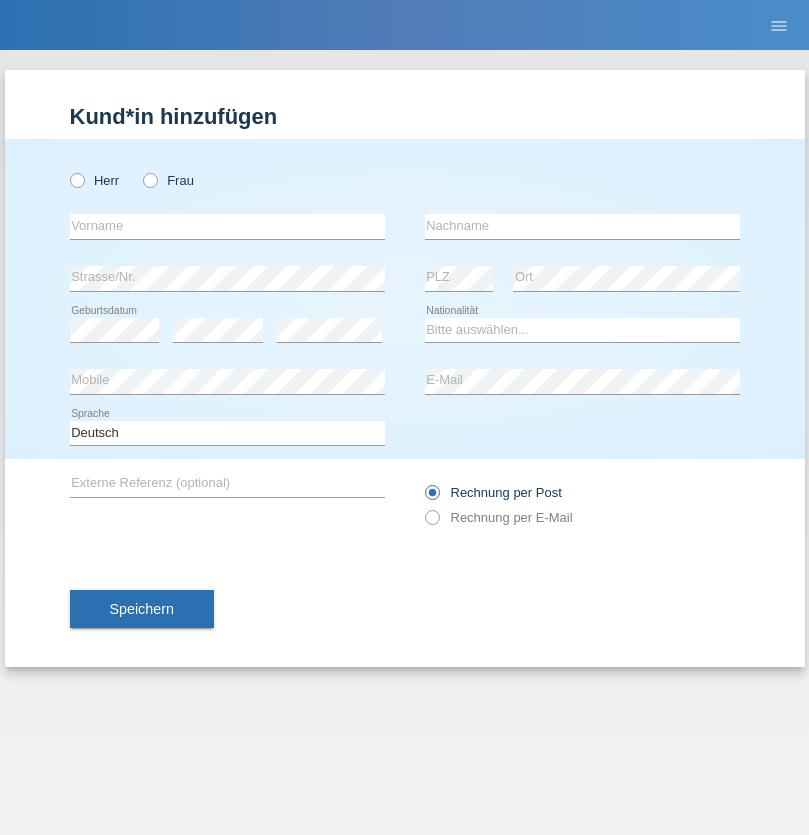 scroll, scrollTop: 0, scrollLeft: 0, axis: both 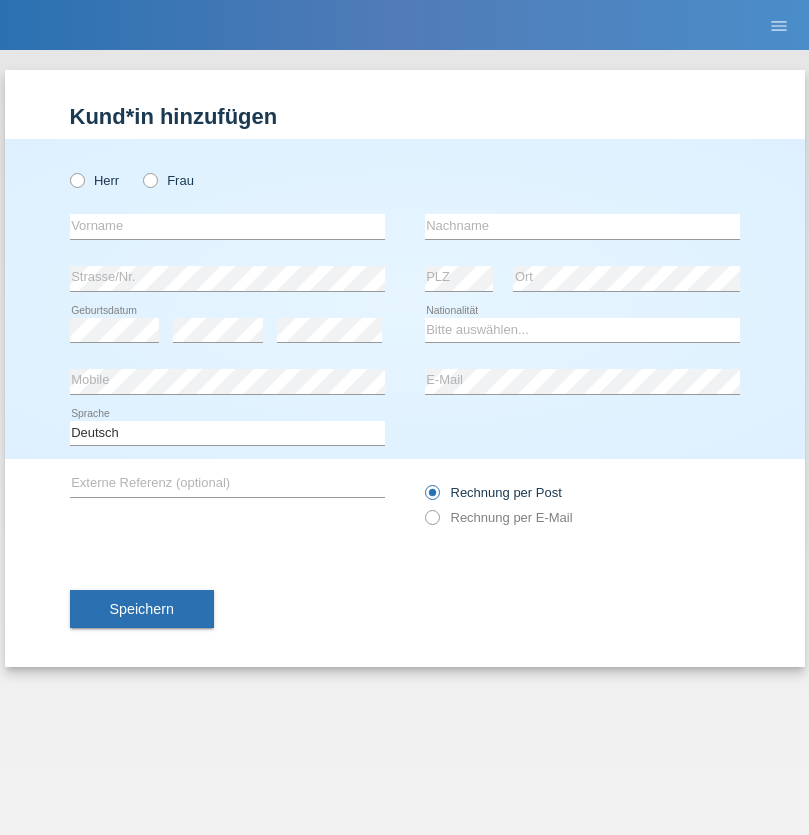 radio on "true" 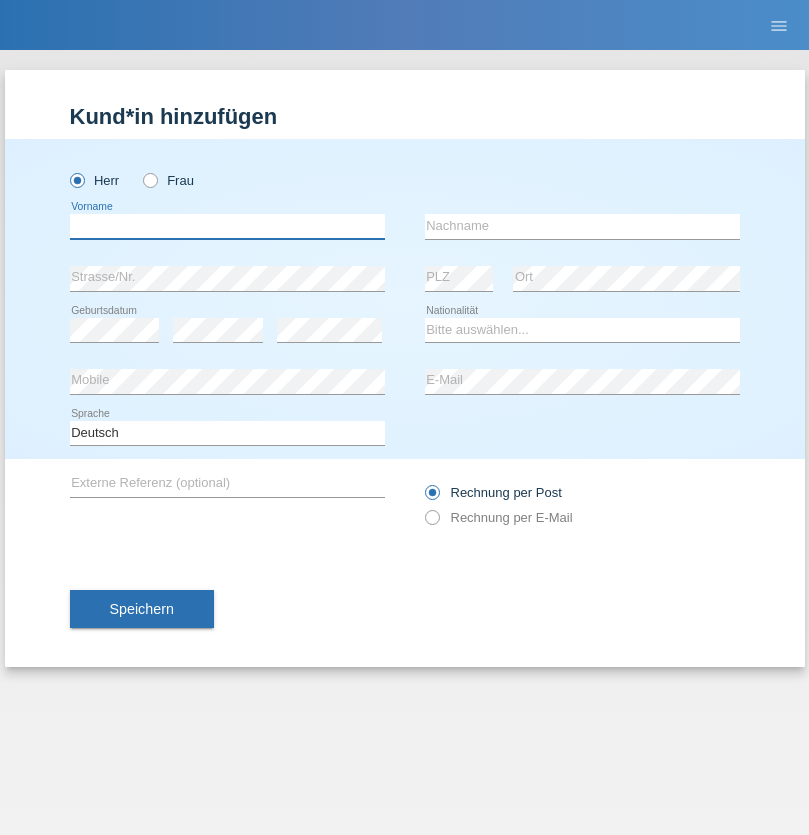 click at bounding box center (227, 226) 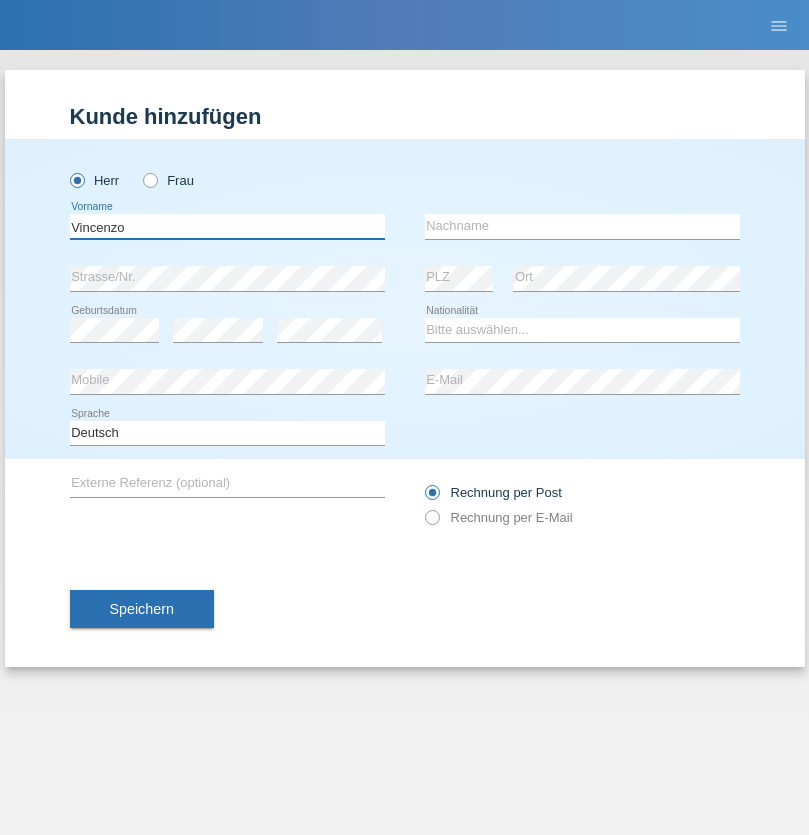 type on "Vincenzo" 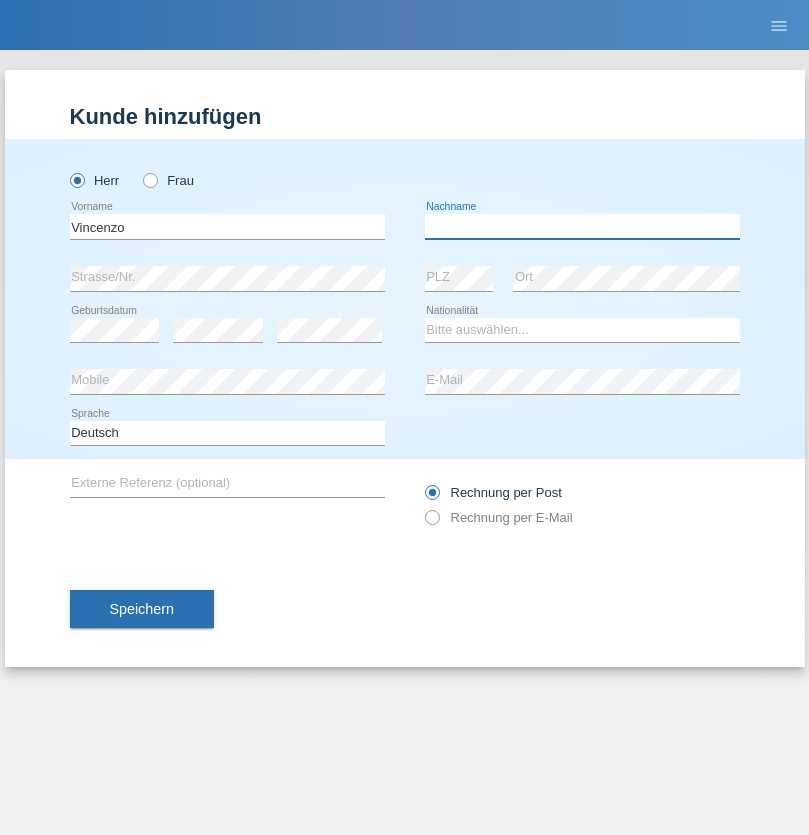 click at bounding box center [582, 226] 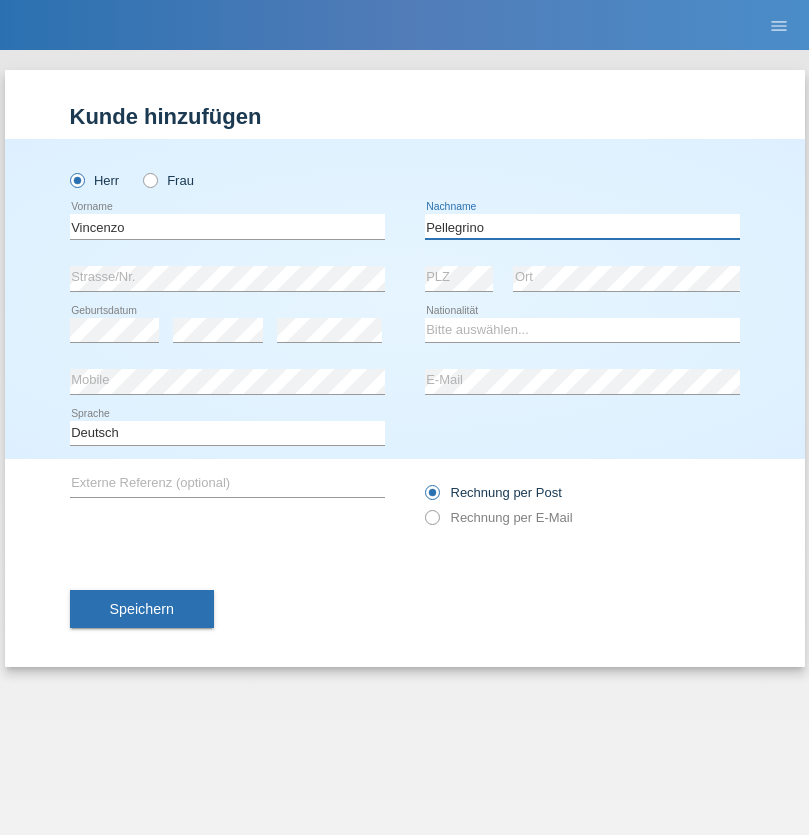 type on "Pellegrino" 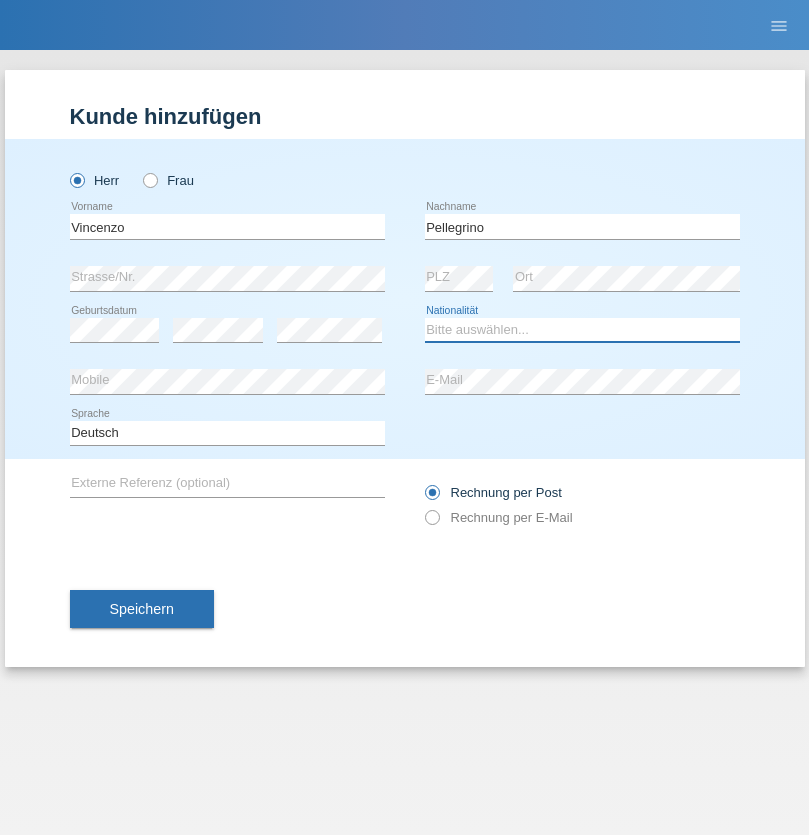 select on "IT" 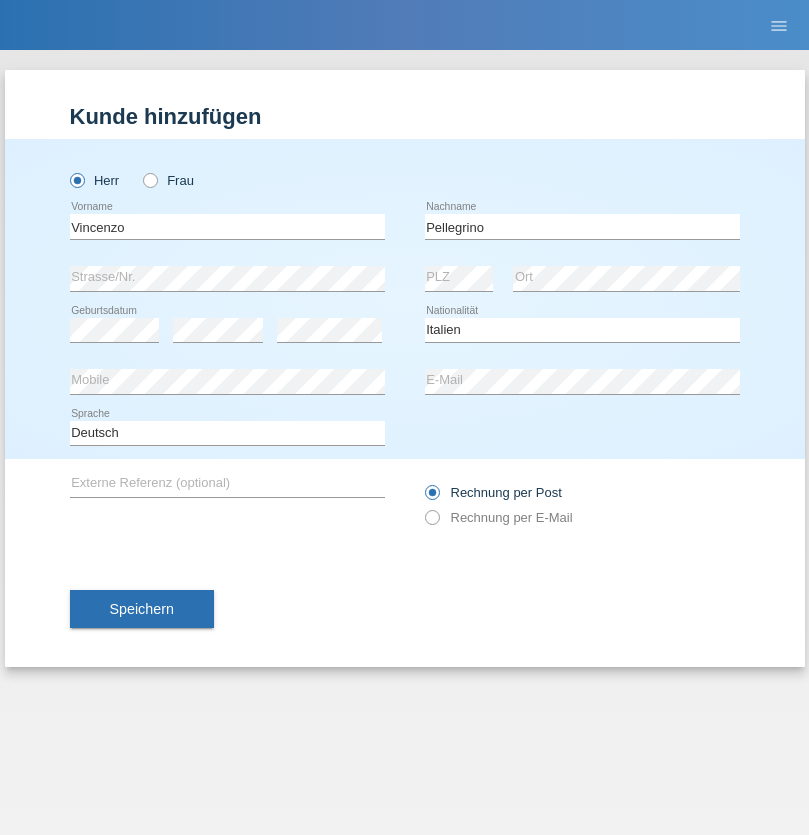 select on "C" 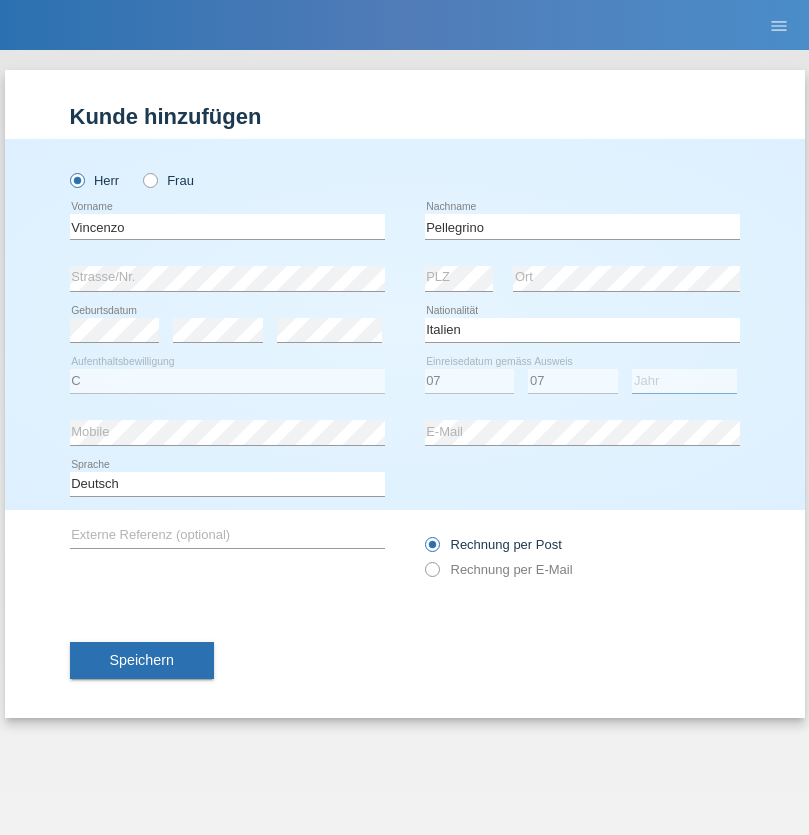 select on "2021" 